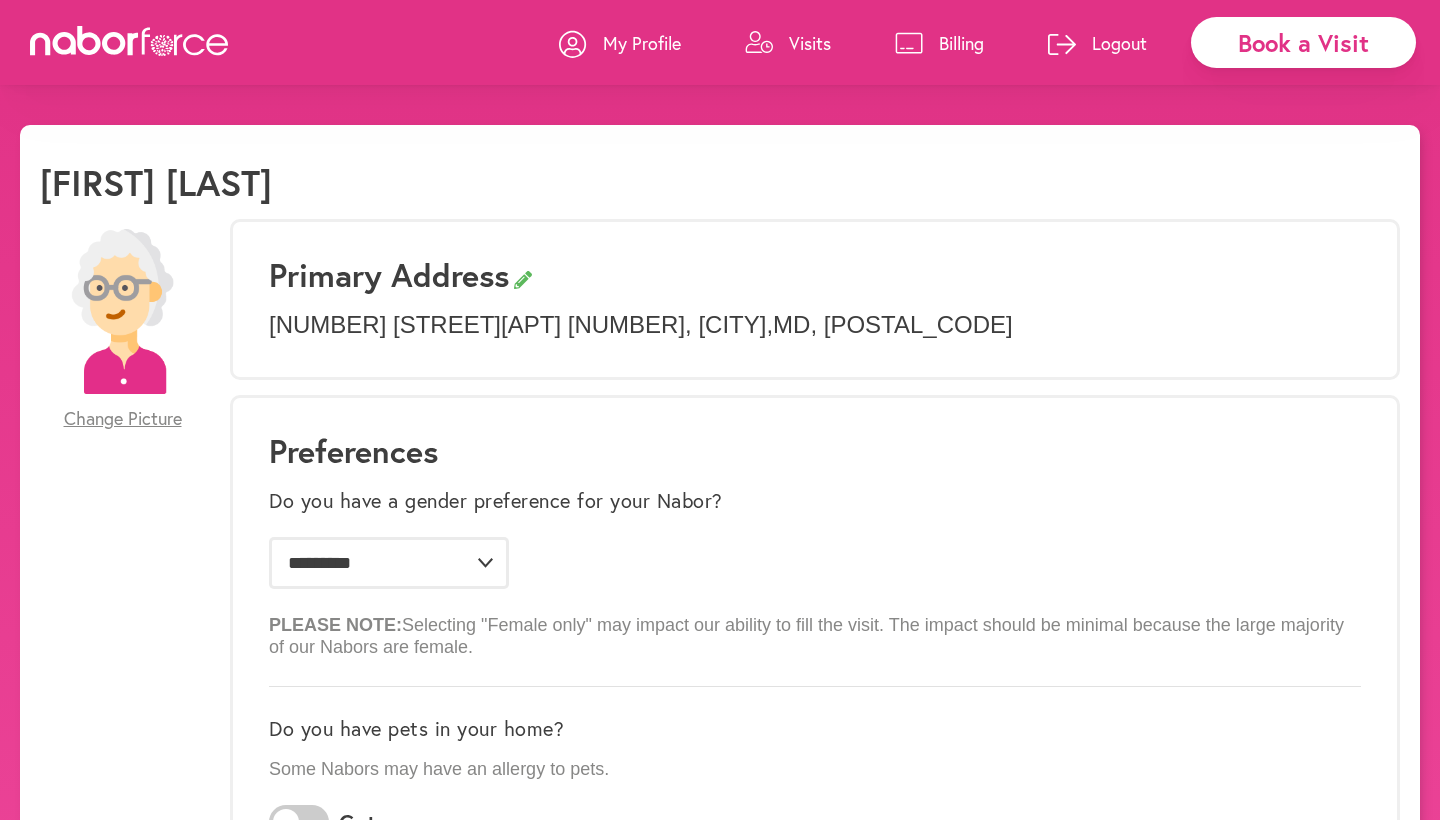 select on "*" 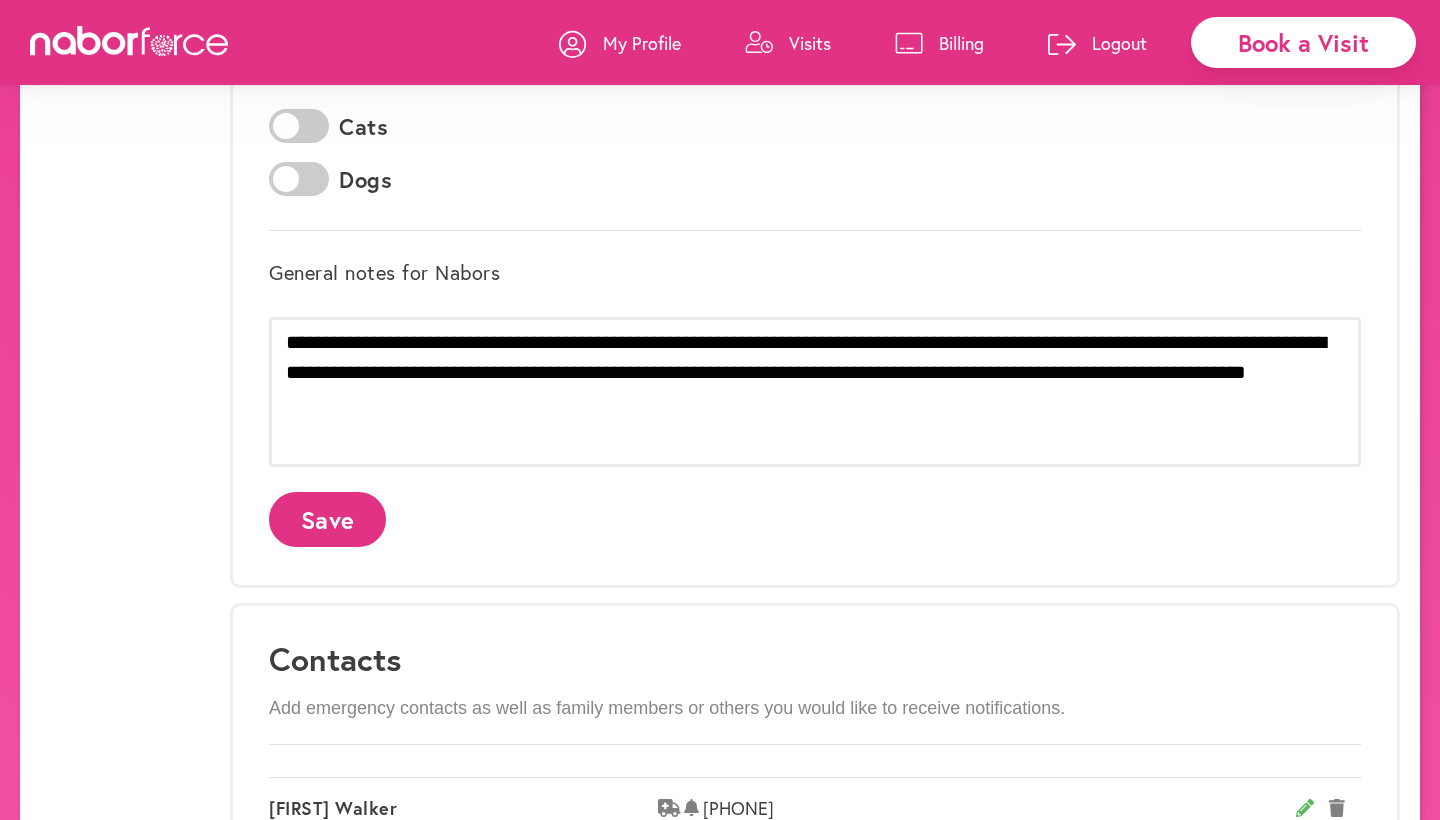 scroll, scrollTop: 693, scrollLeft: 0, axis: vertical 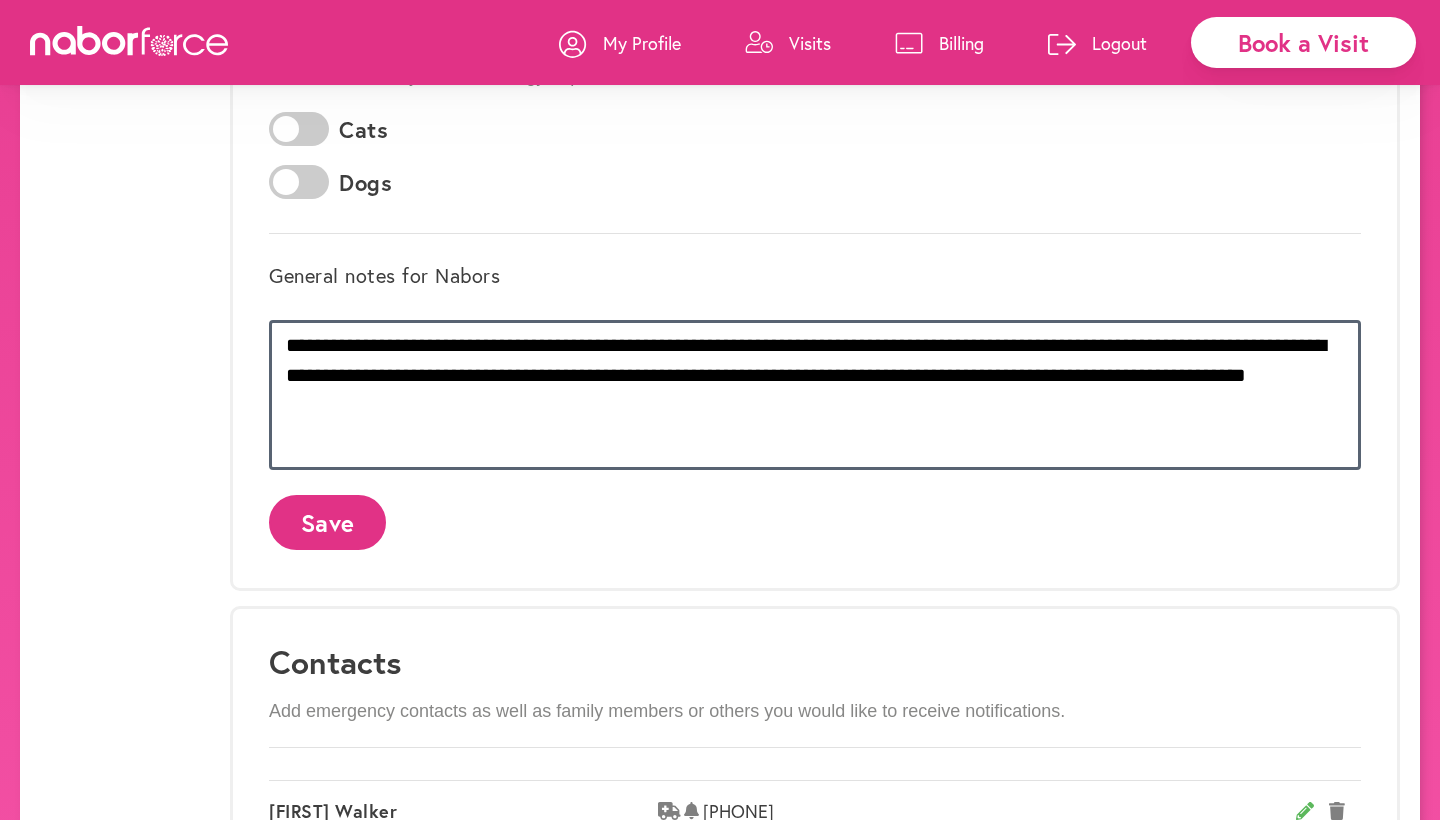 click on "**********" at bounding box center (815, 395) 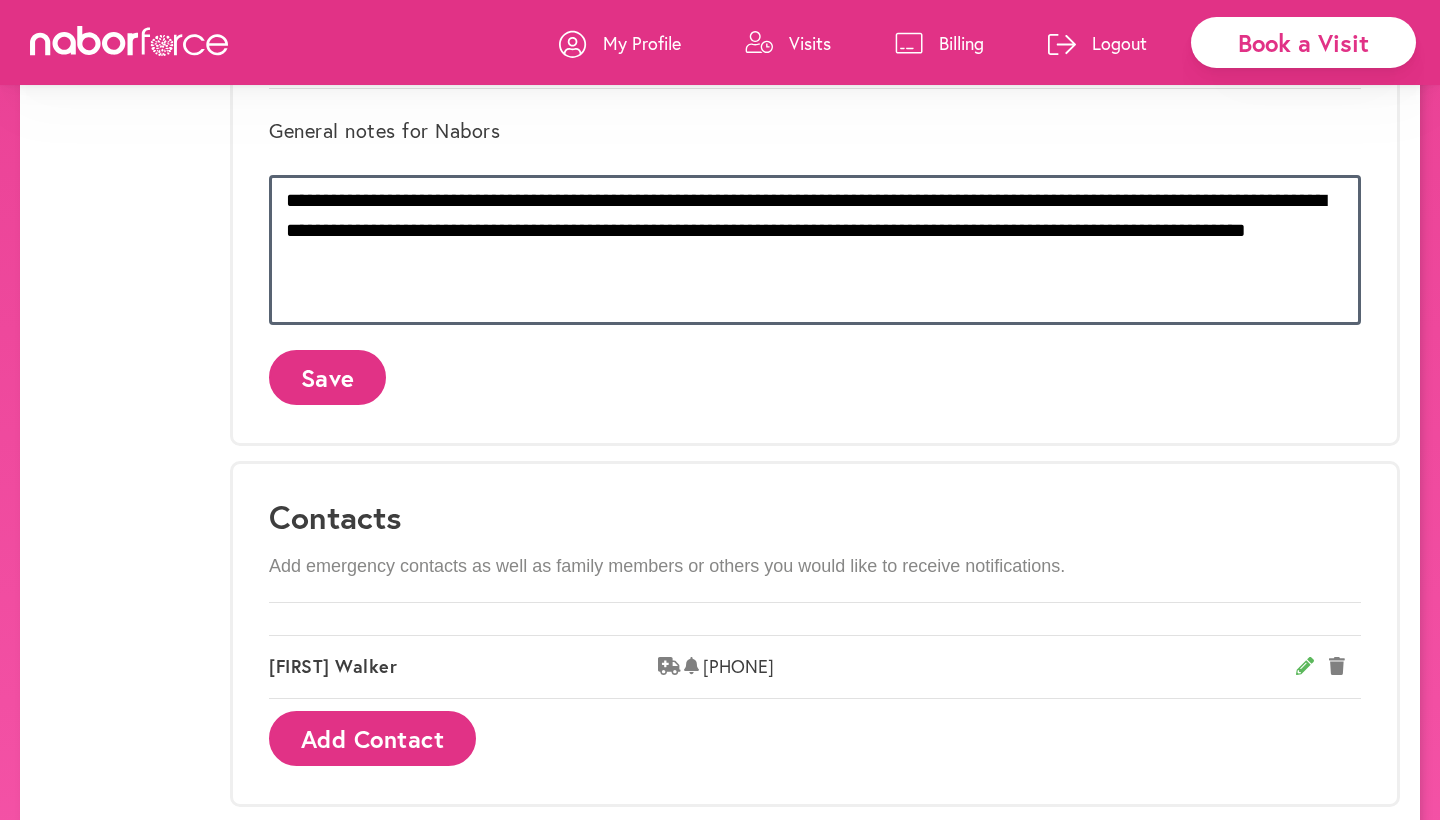 scroll, scrollTop: 850, scrollLeft: 0, axis: vertical 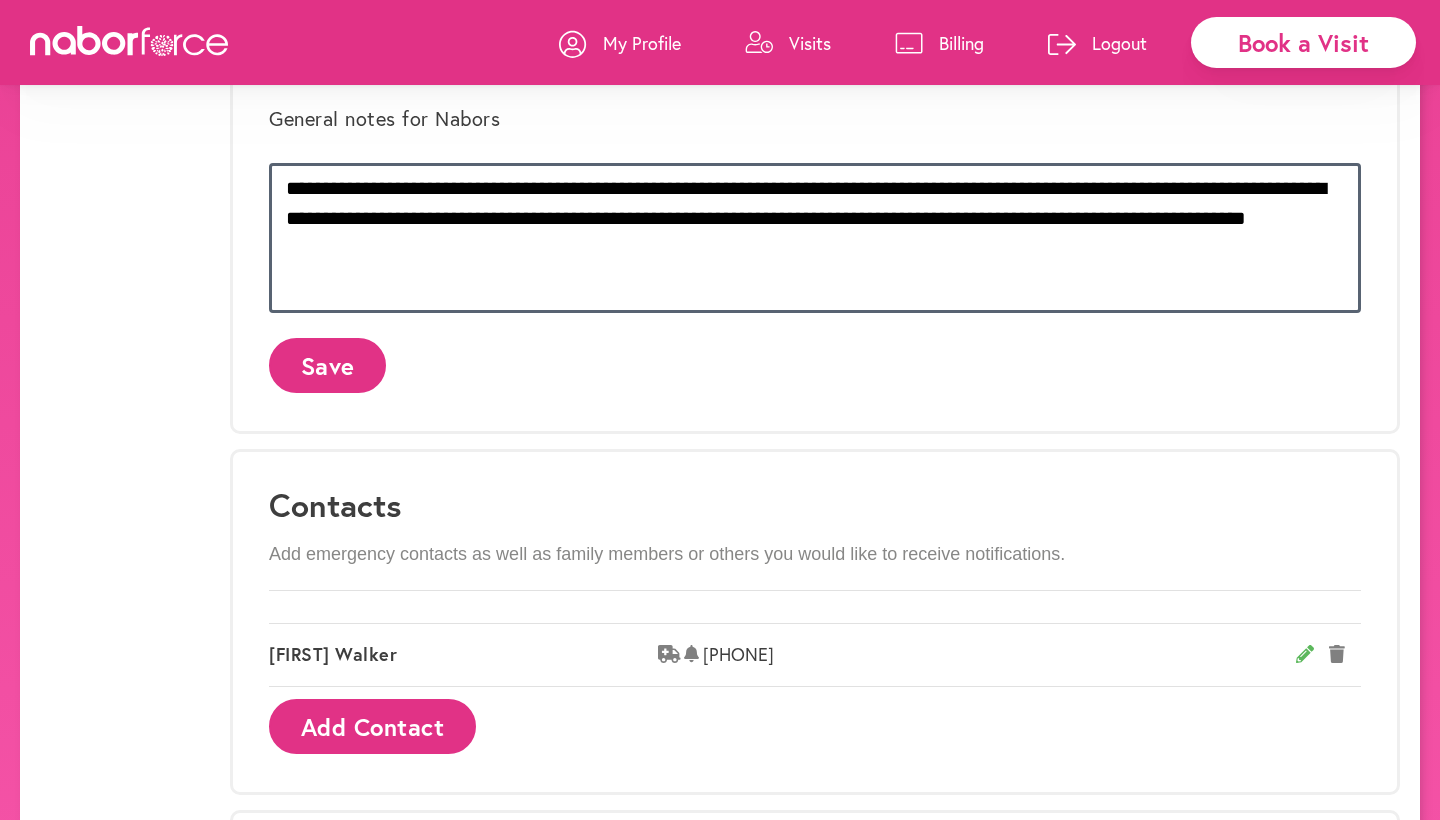 type on "**********" 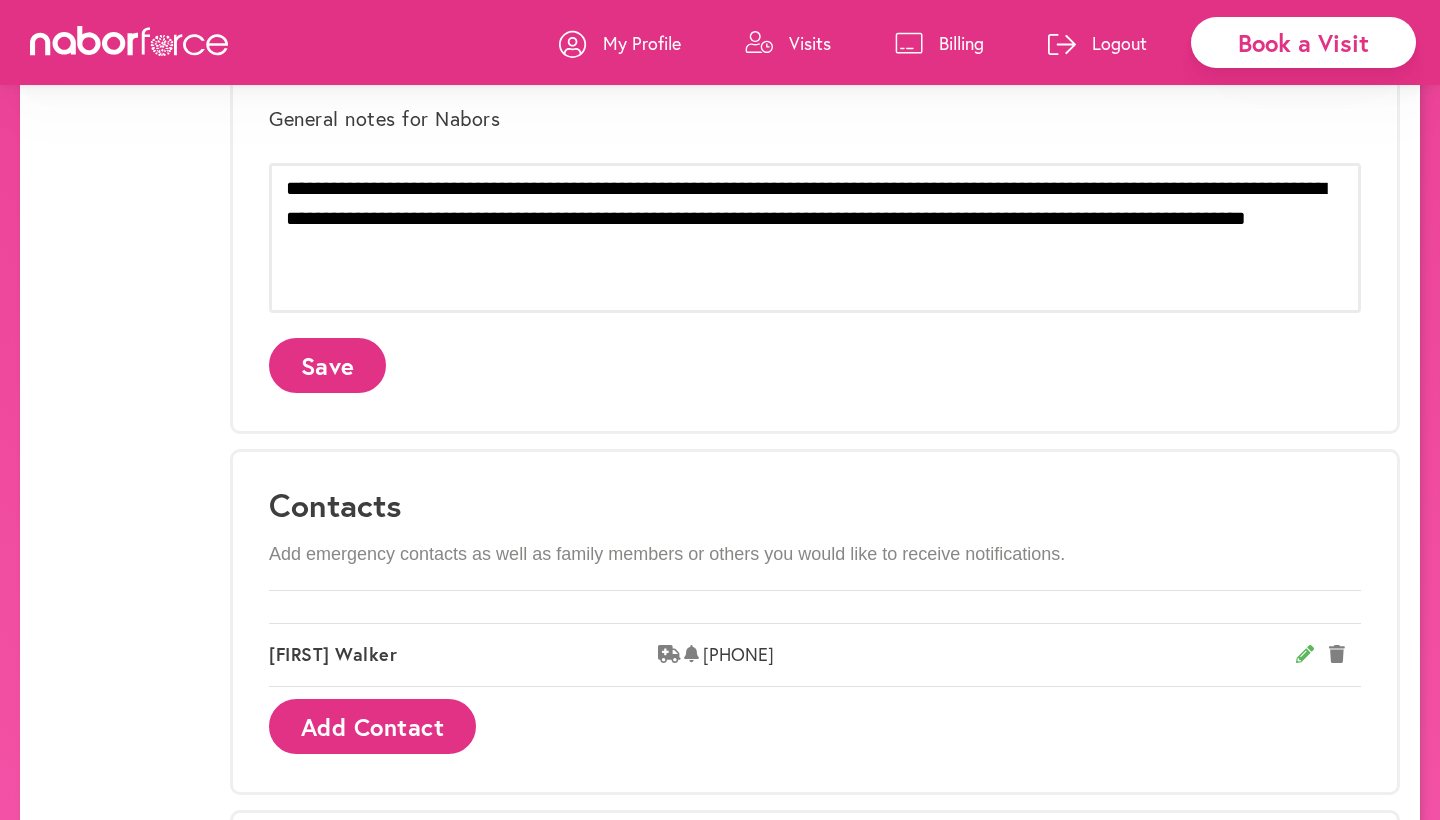 click on "Save" 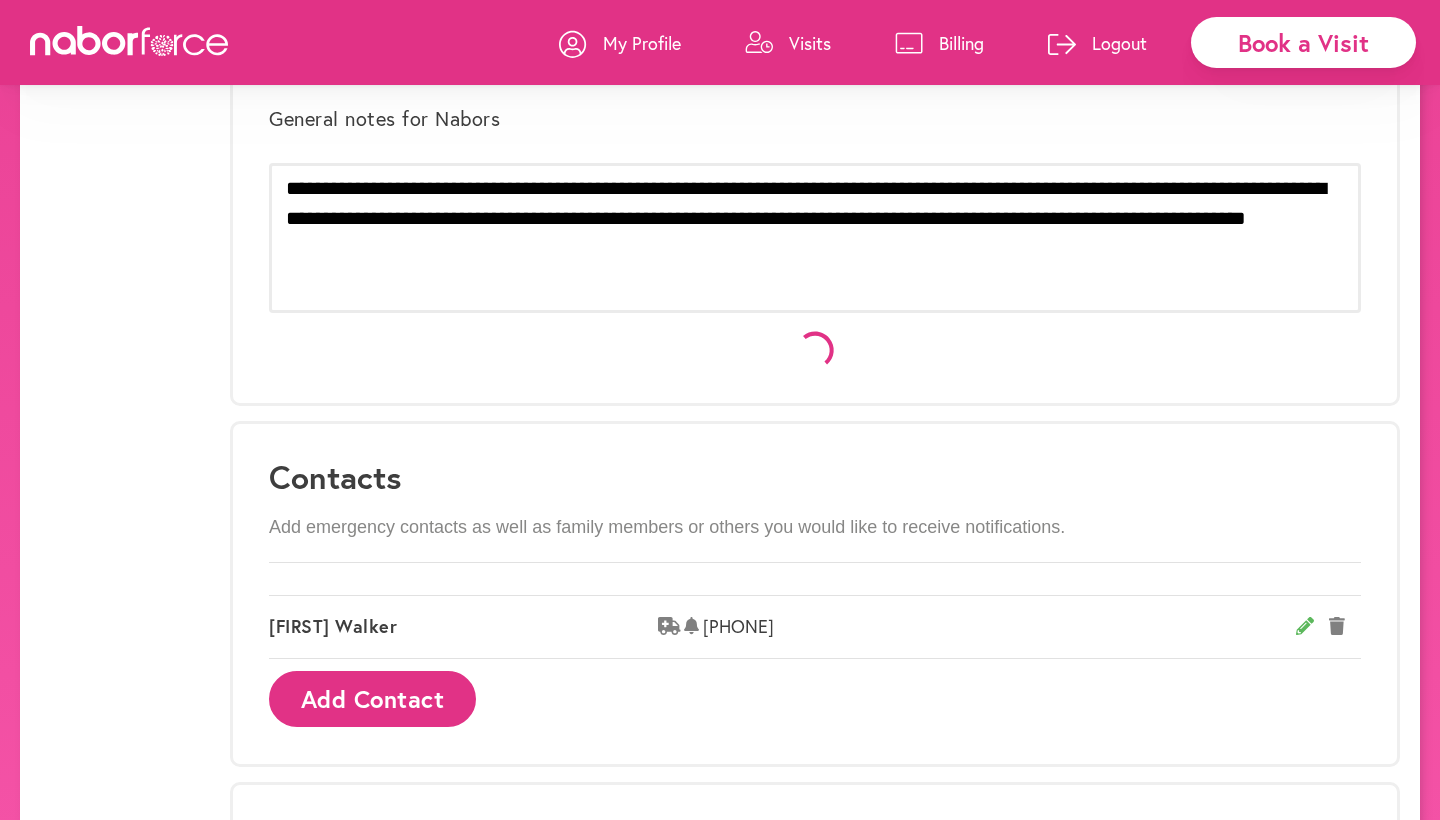 scroll, scrollTop: 0, scrollLeft: 0, axis: both 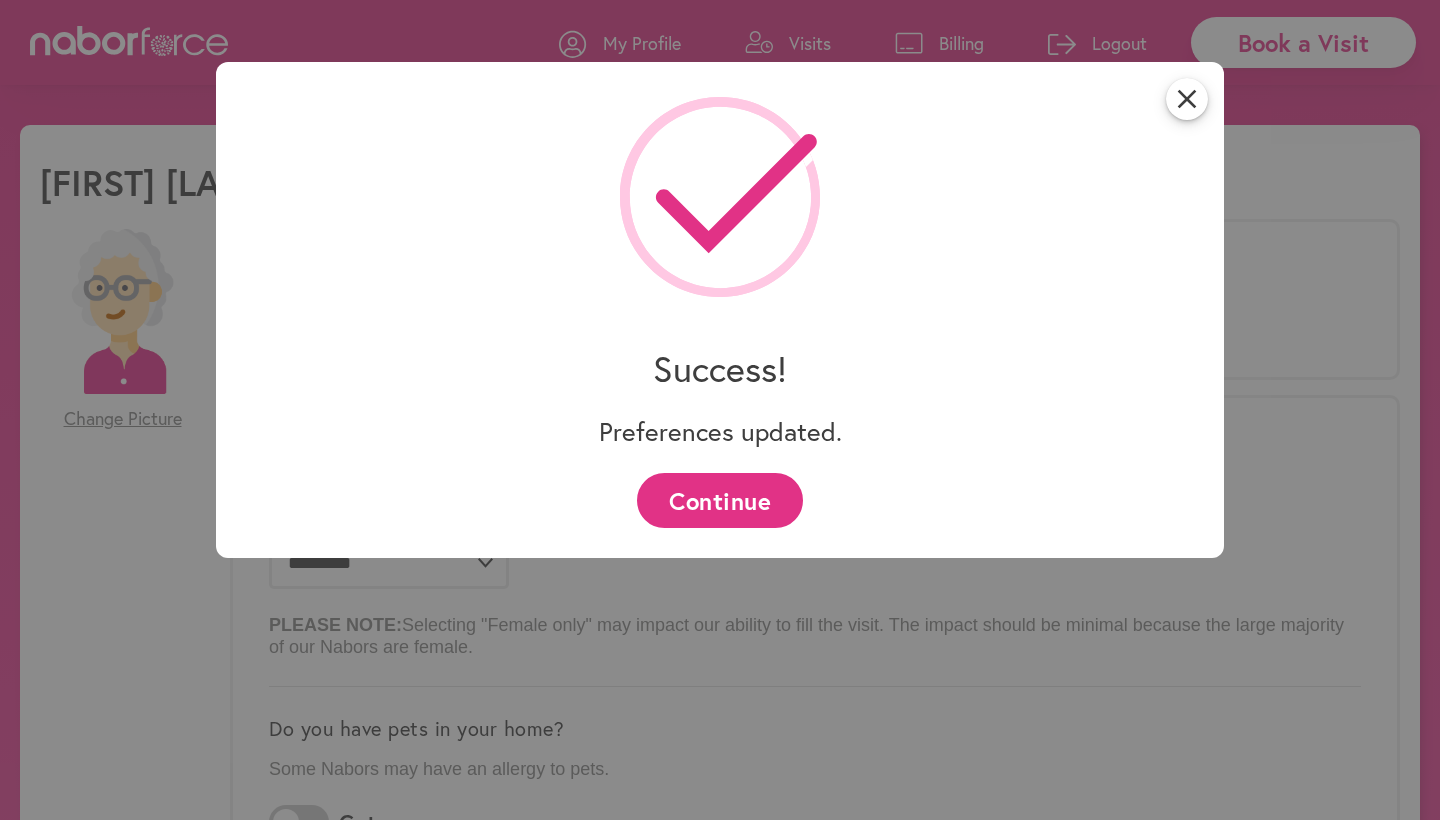 click on "Continue" at bounding box center (719, 500) 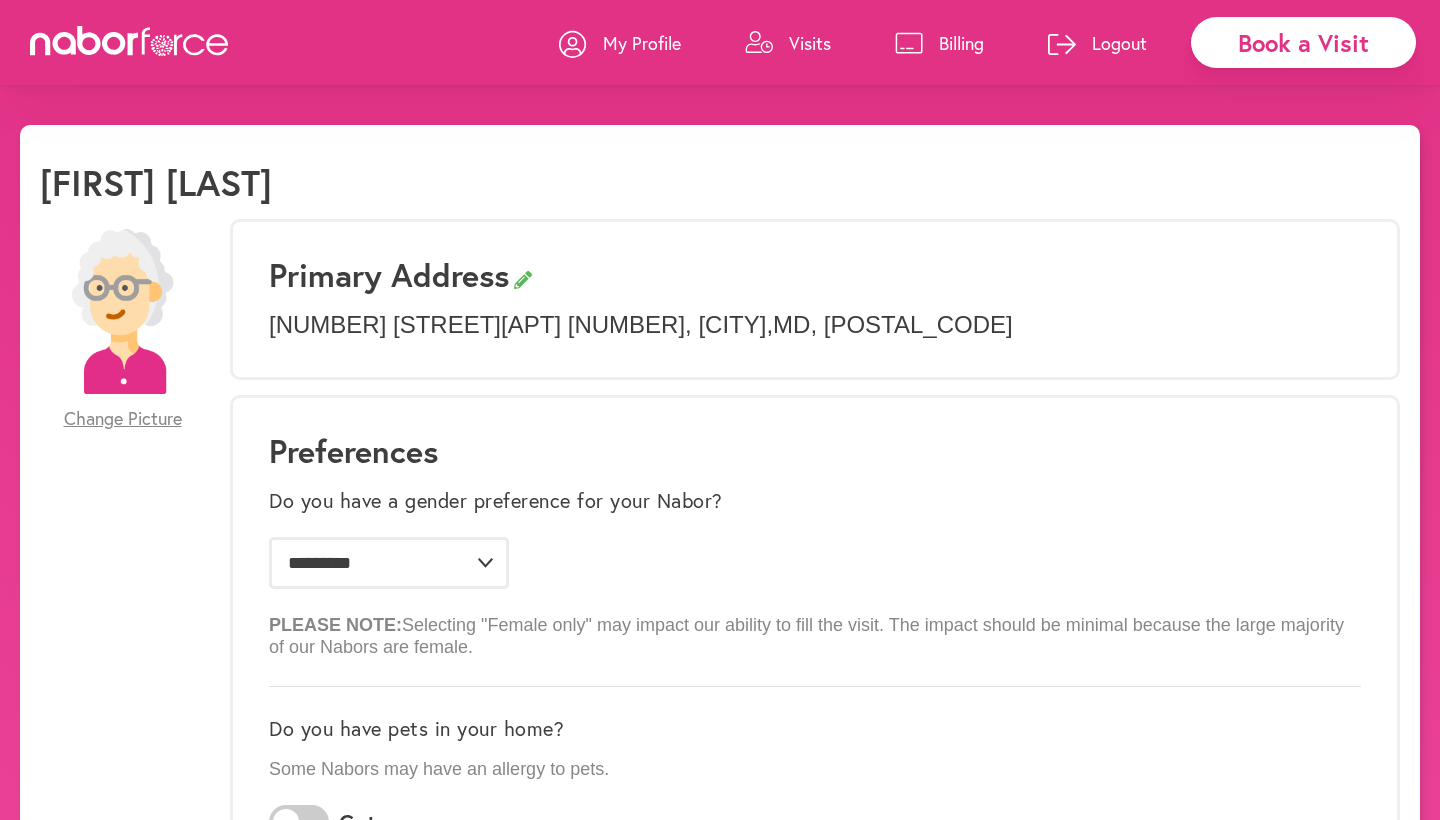 scroll, scrollTop: 0, scrollLeft: 0, axis: both 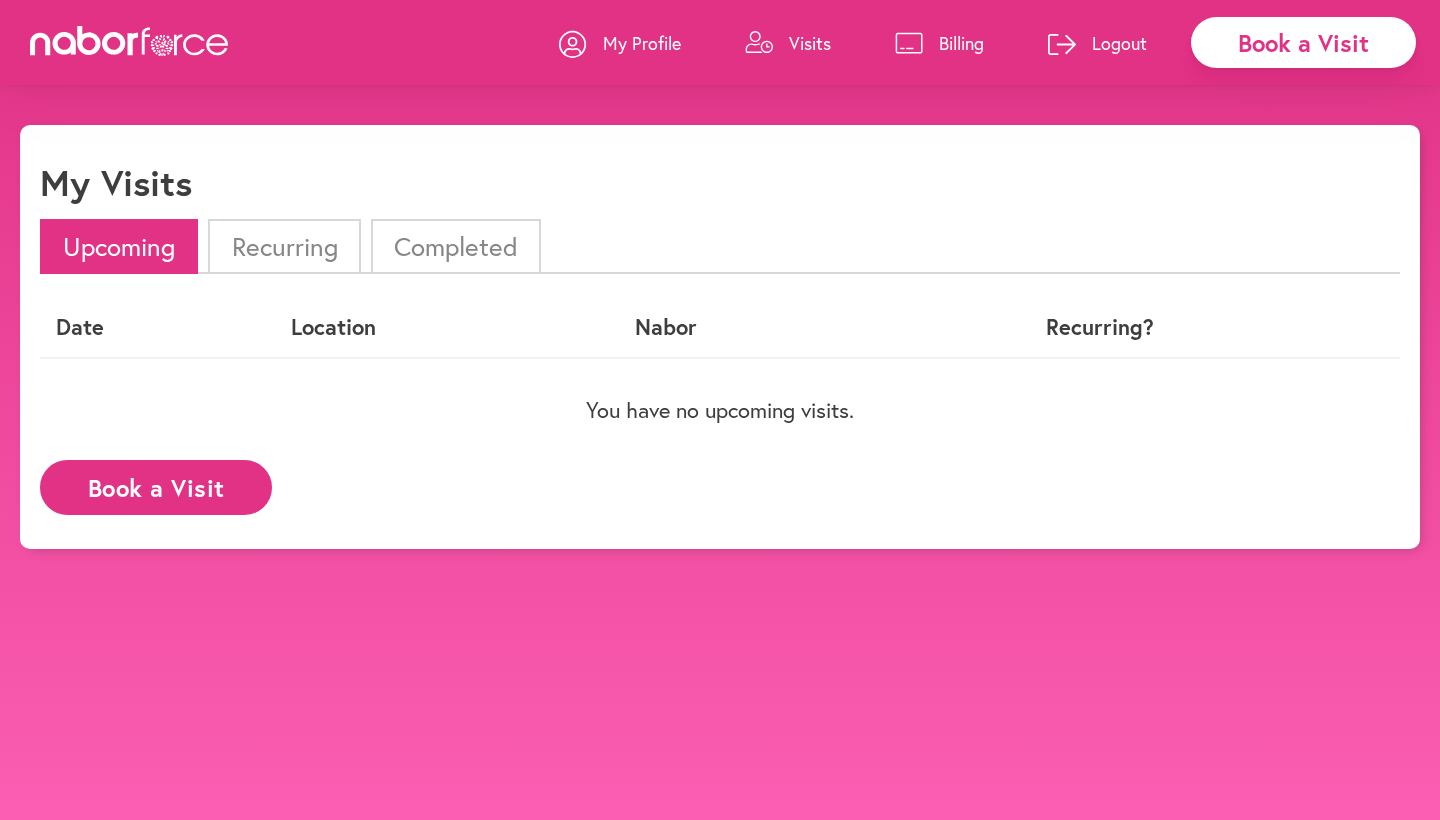 click on "Book a Visit" at bounding box center (156, 487) 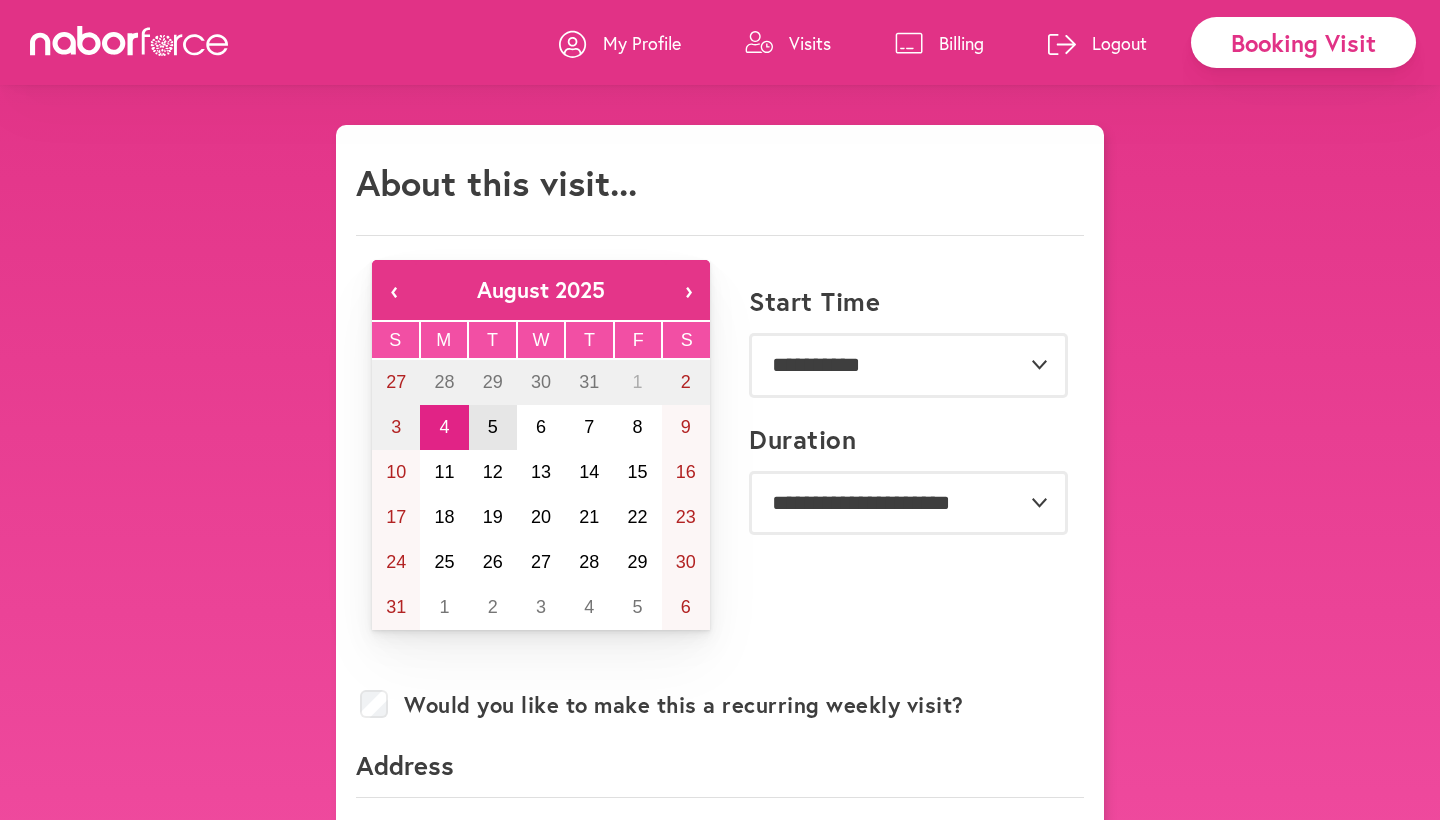 click on "5" at bounding box center [493, 427] 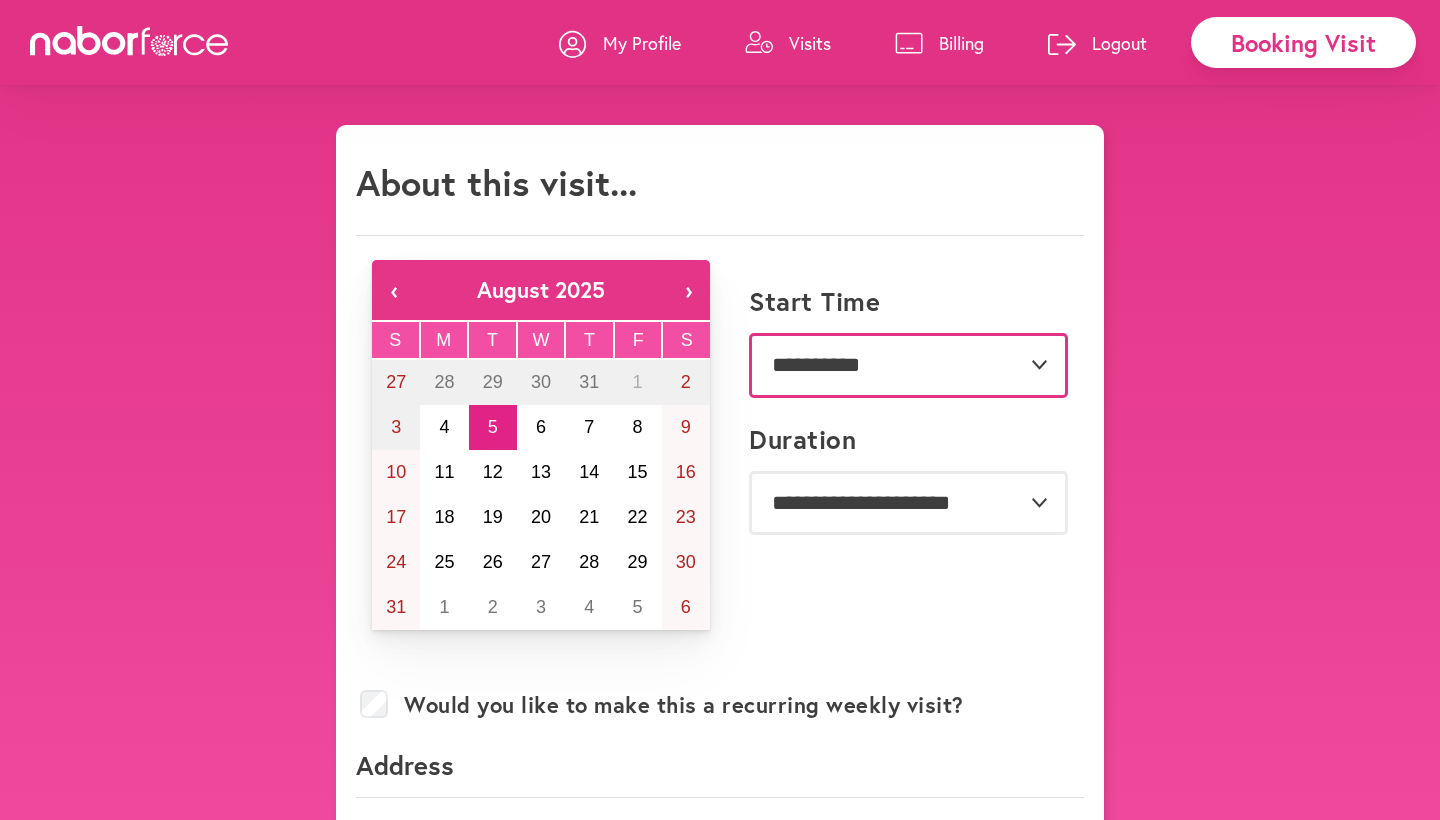 select on "********" 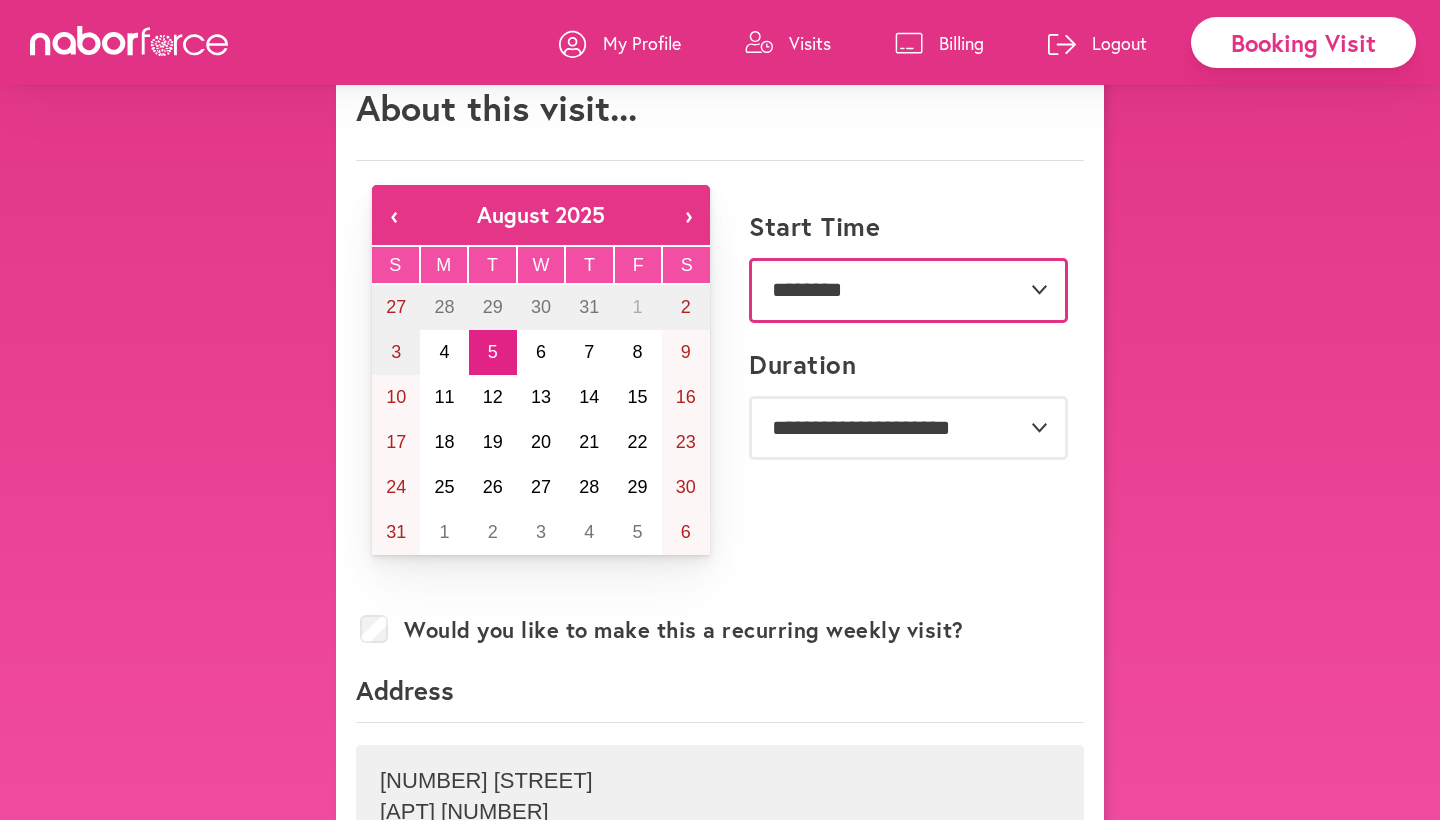 scroll, scrollTop: 79, scrollLeft: 0, axis: vertical 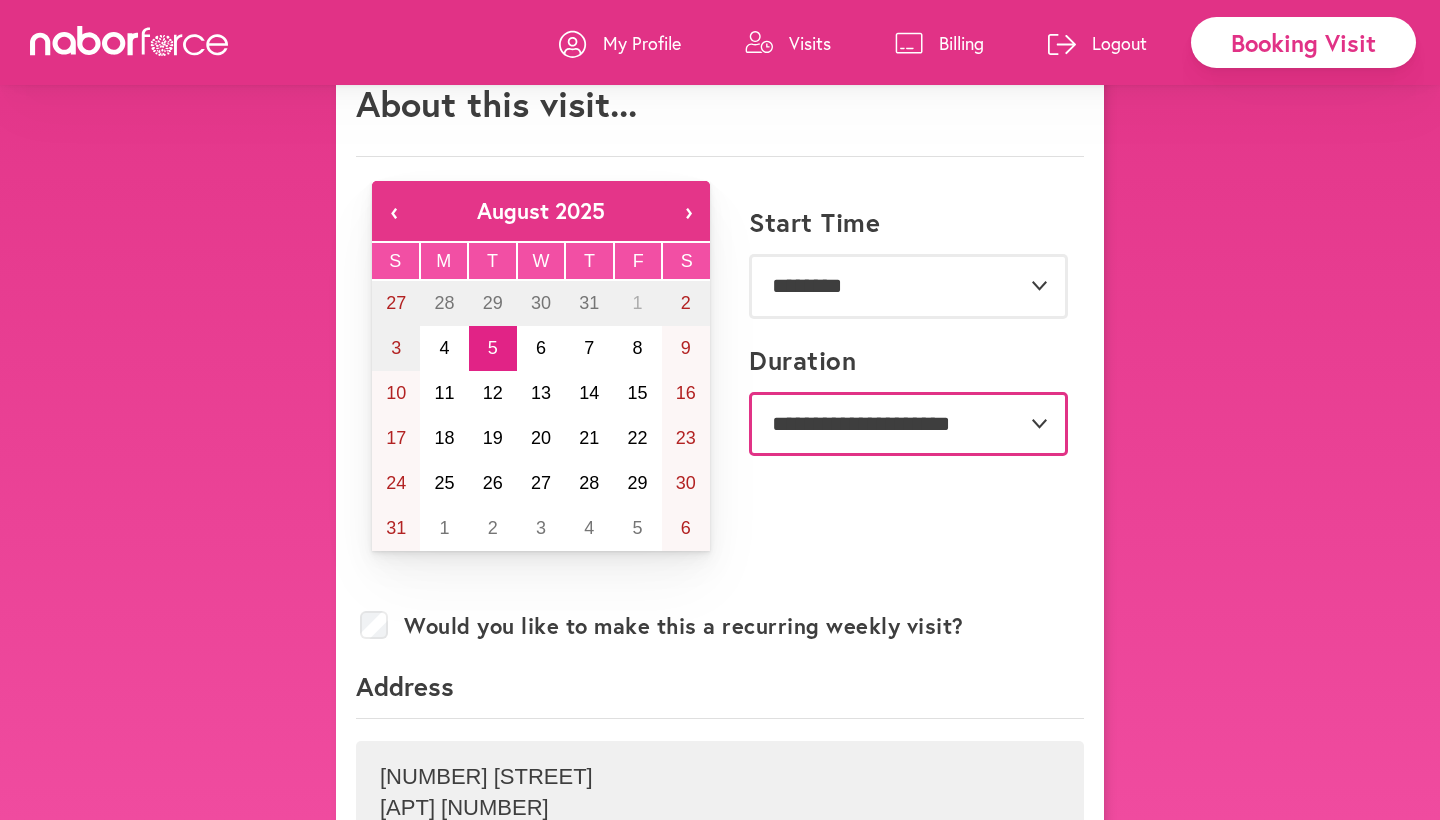 select on "***" 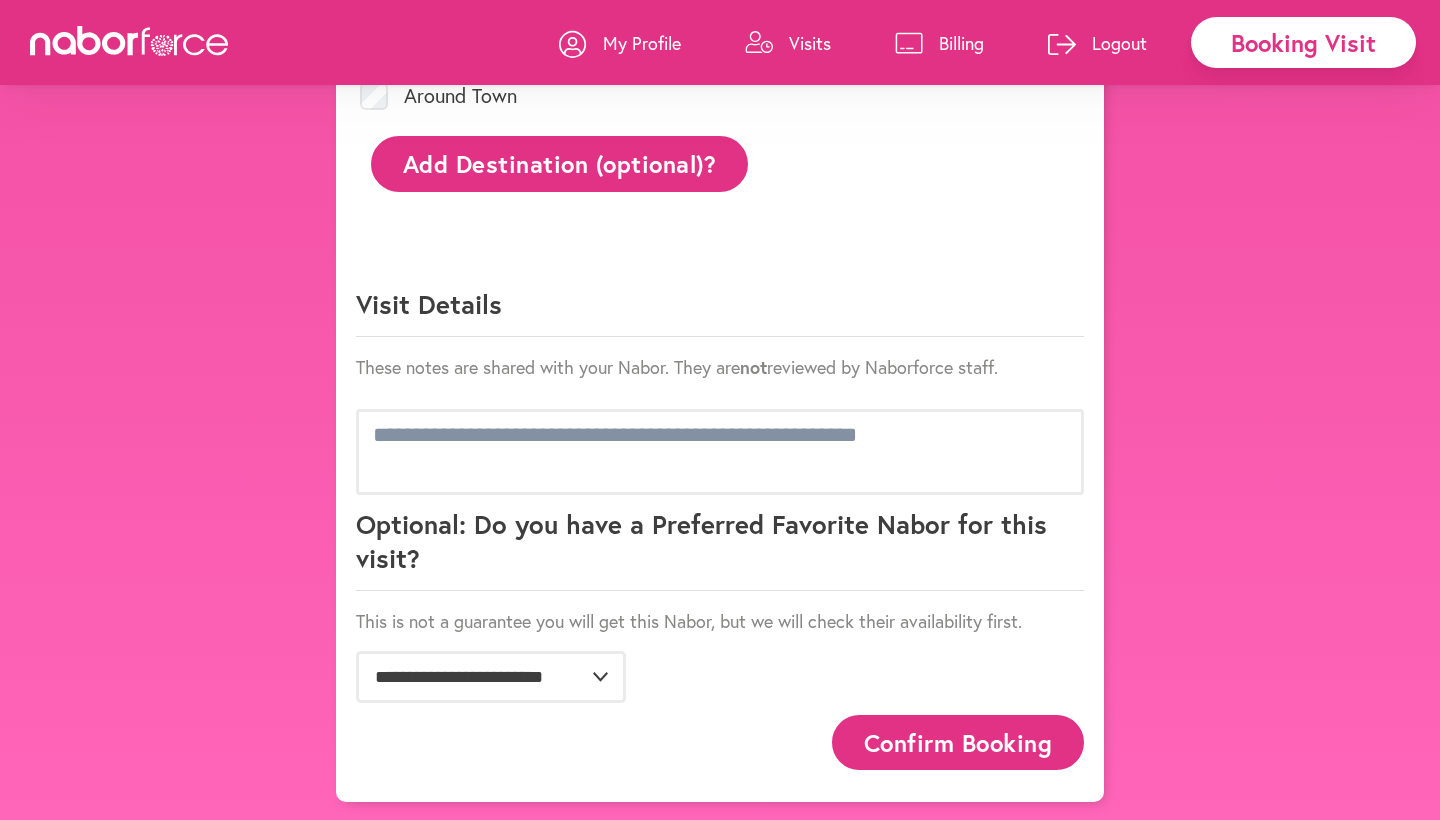 scroll, scrollTop: 1154, scrollLeft: 0, axis: vertical 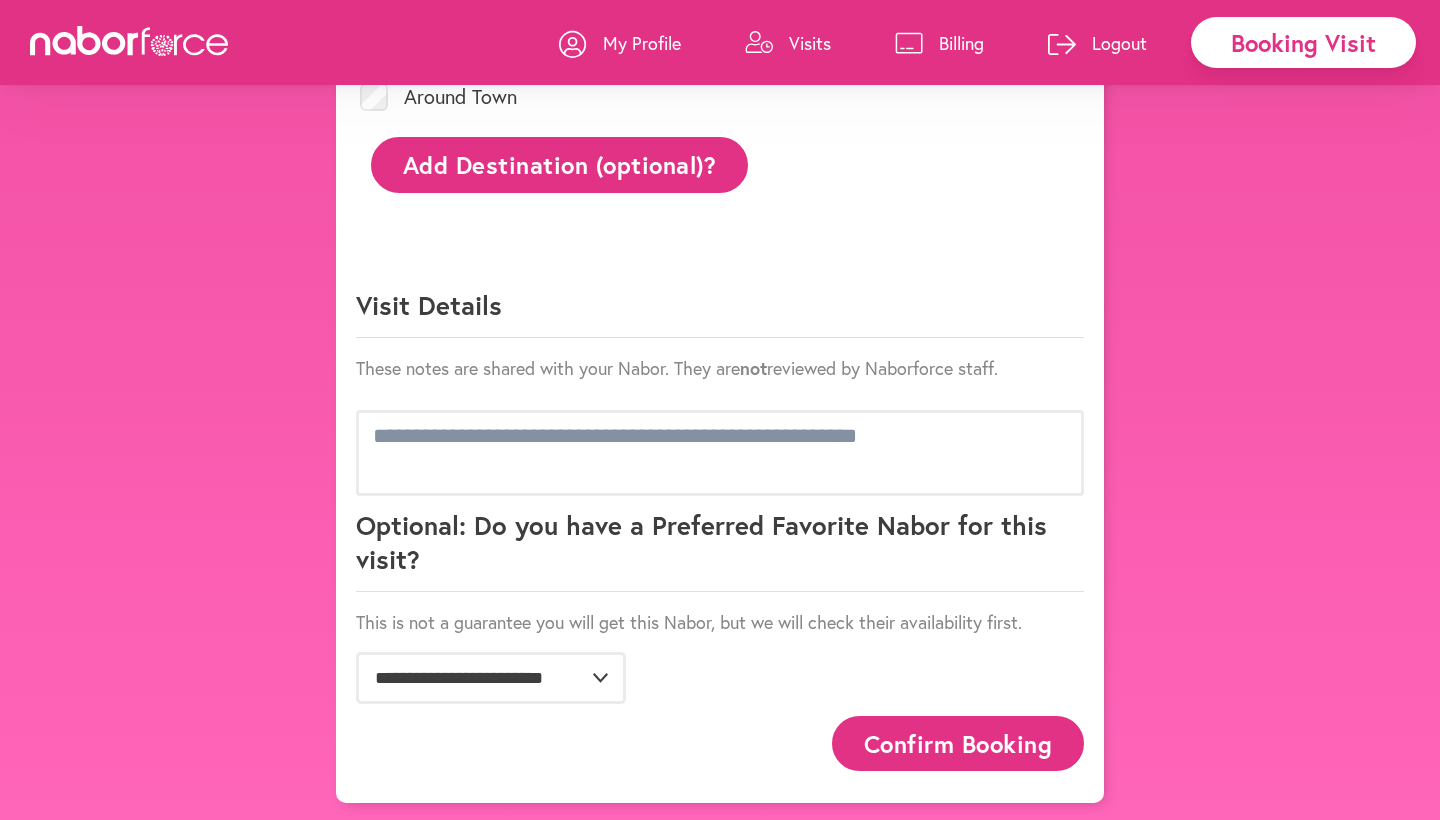 drag, startPoint x: 909, startPoint y: 740, endPoint x: 530, endPoint y: 806, distance: 384.7038 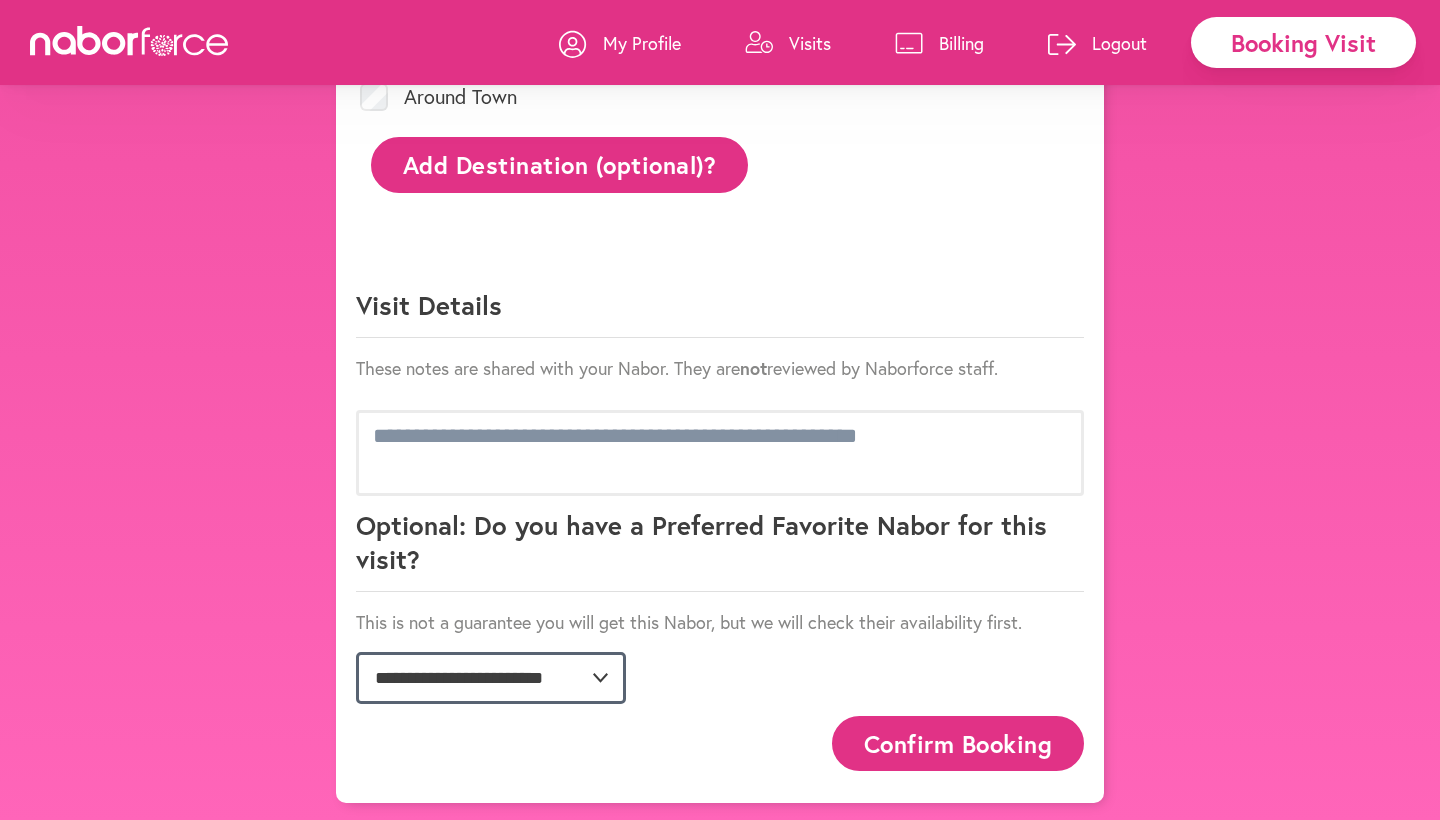 select on "**********" 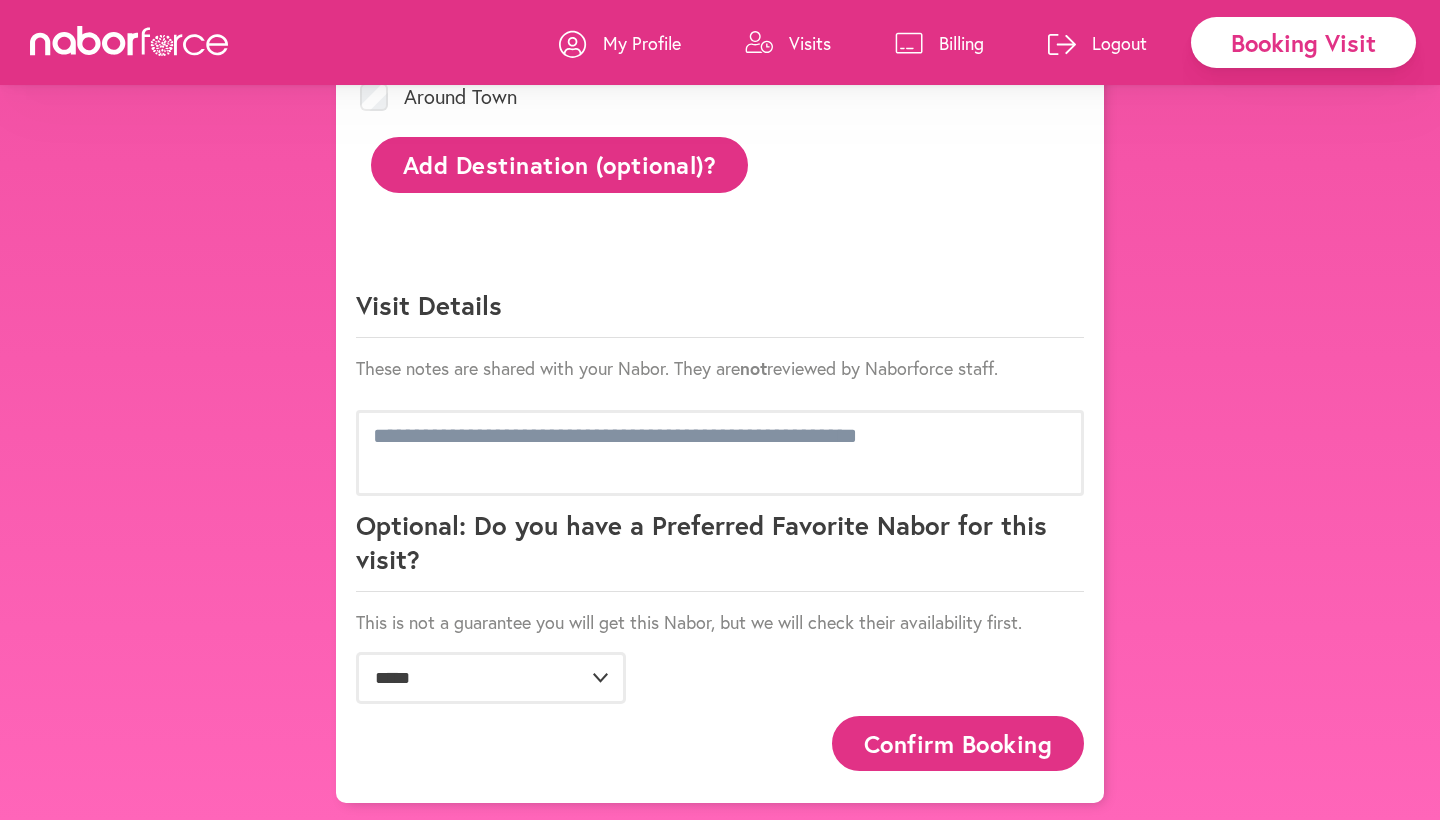 click on "Confirm Booking" at bounding box center [958, 743] 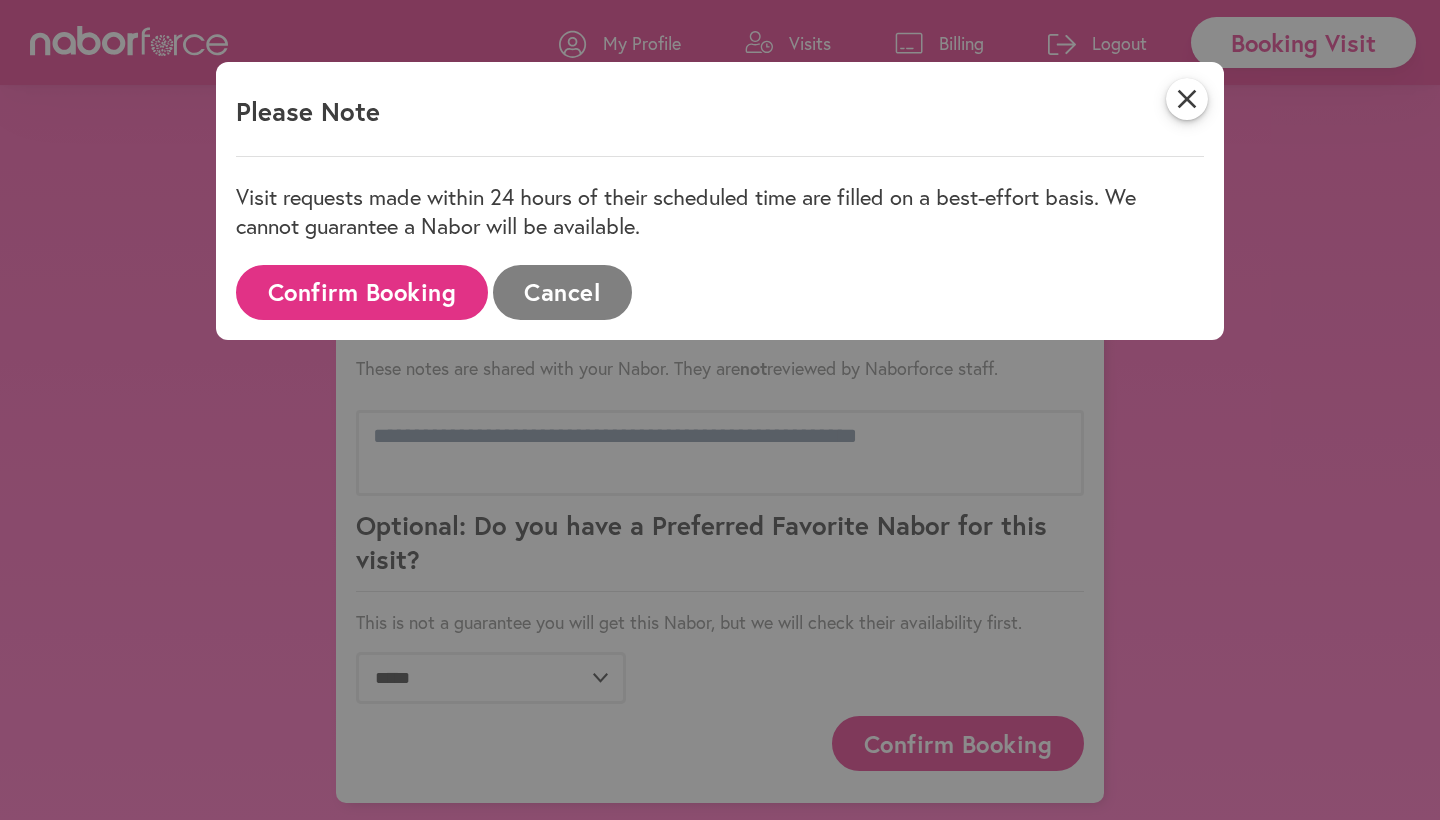 click on "Confirm Booking" at bounding box center [362, 292] 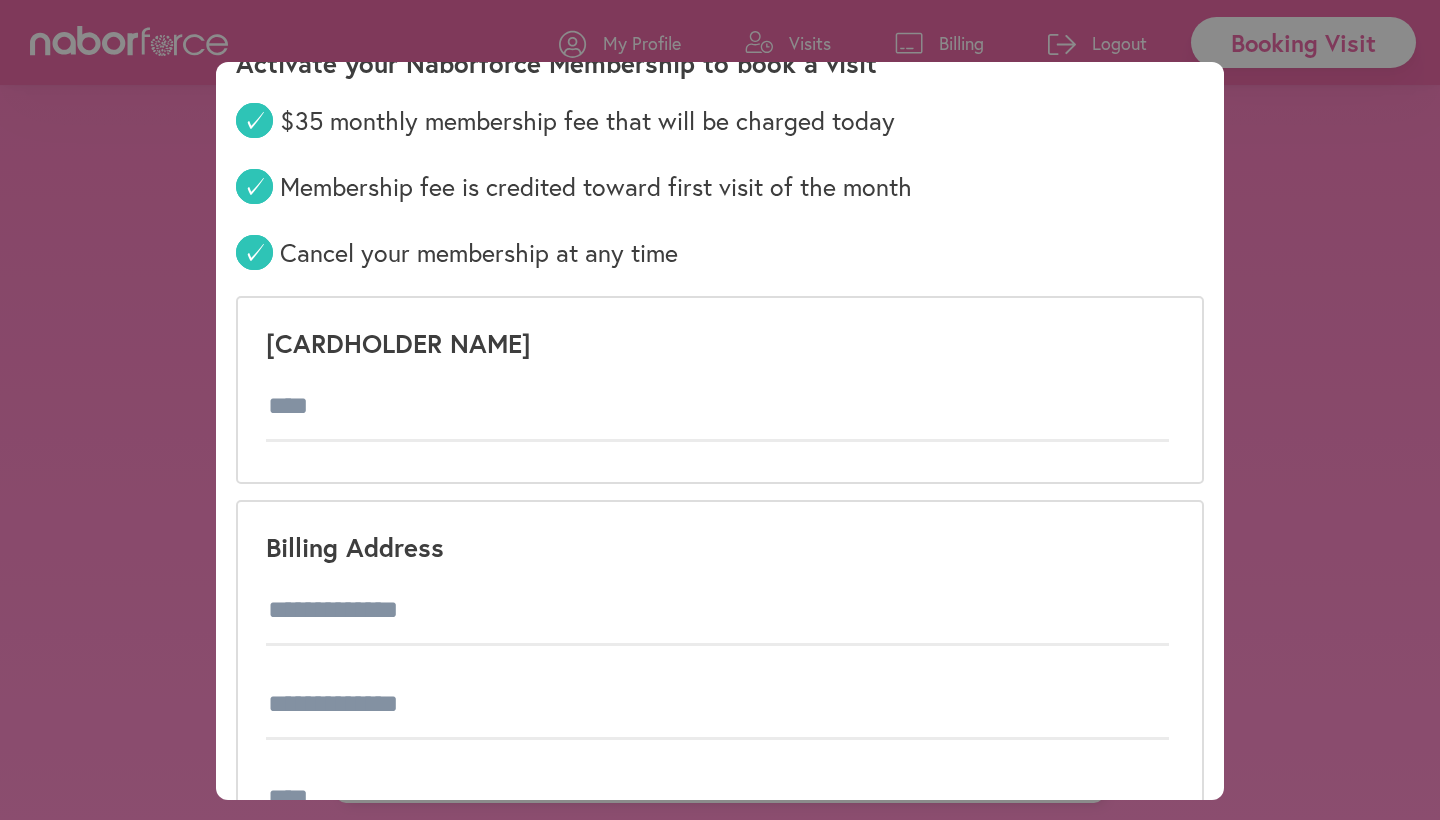 scroll, scrollTop: 83, scrollLeft: 0, axis: vertical 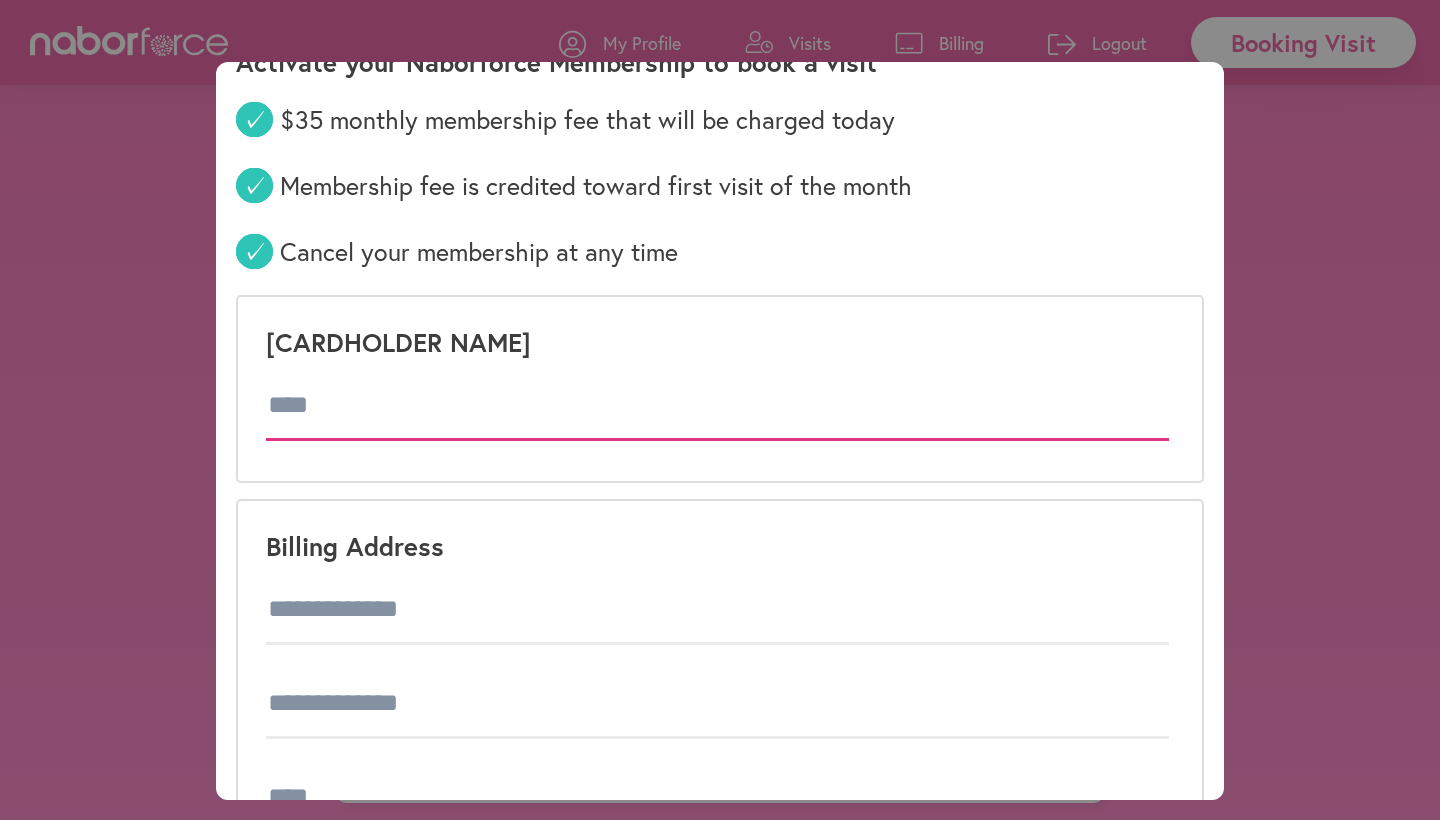 click at bounding box center (717, 406) 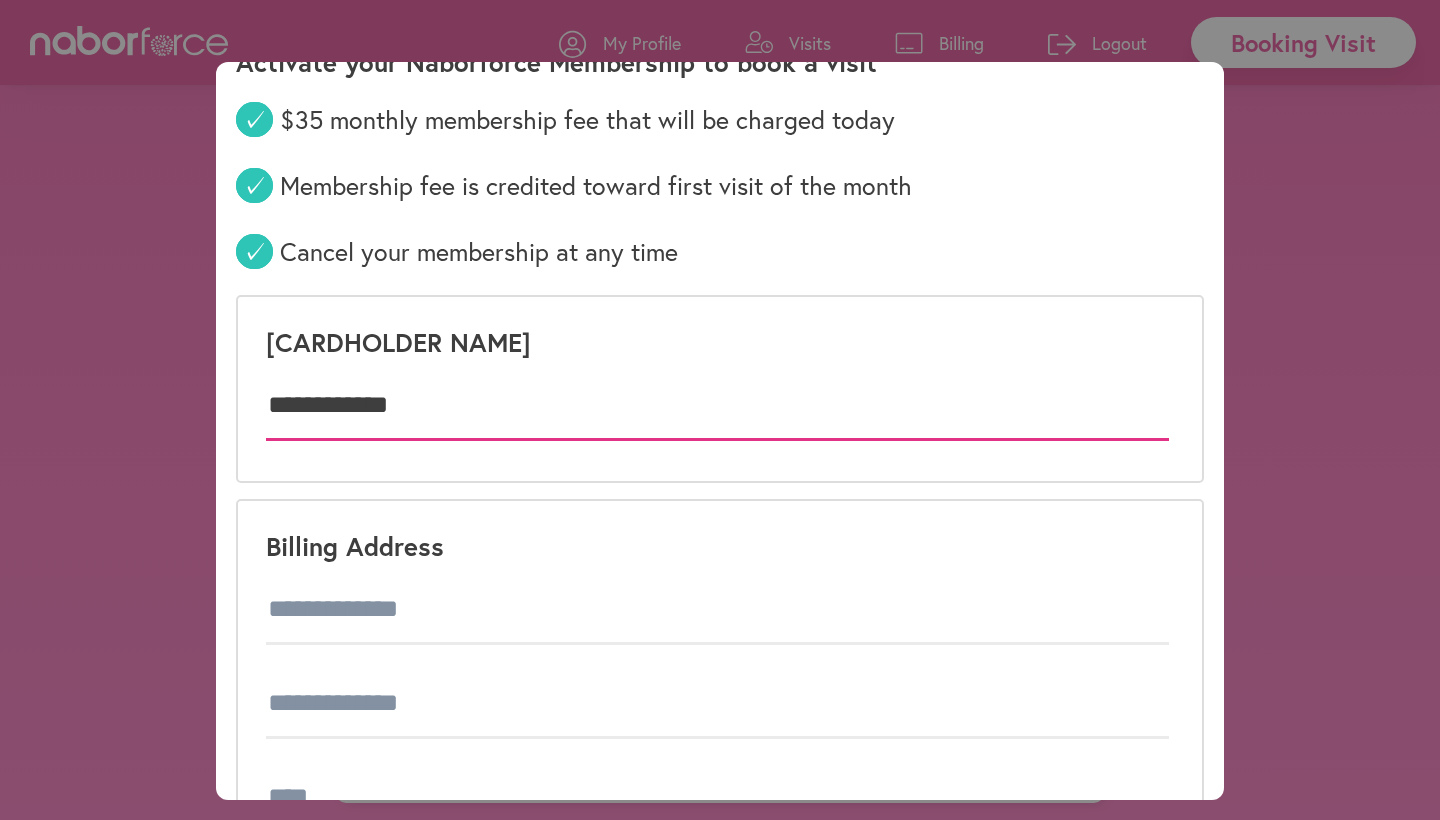 type on "**********" 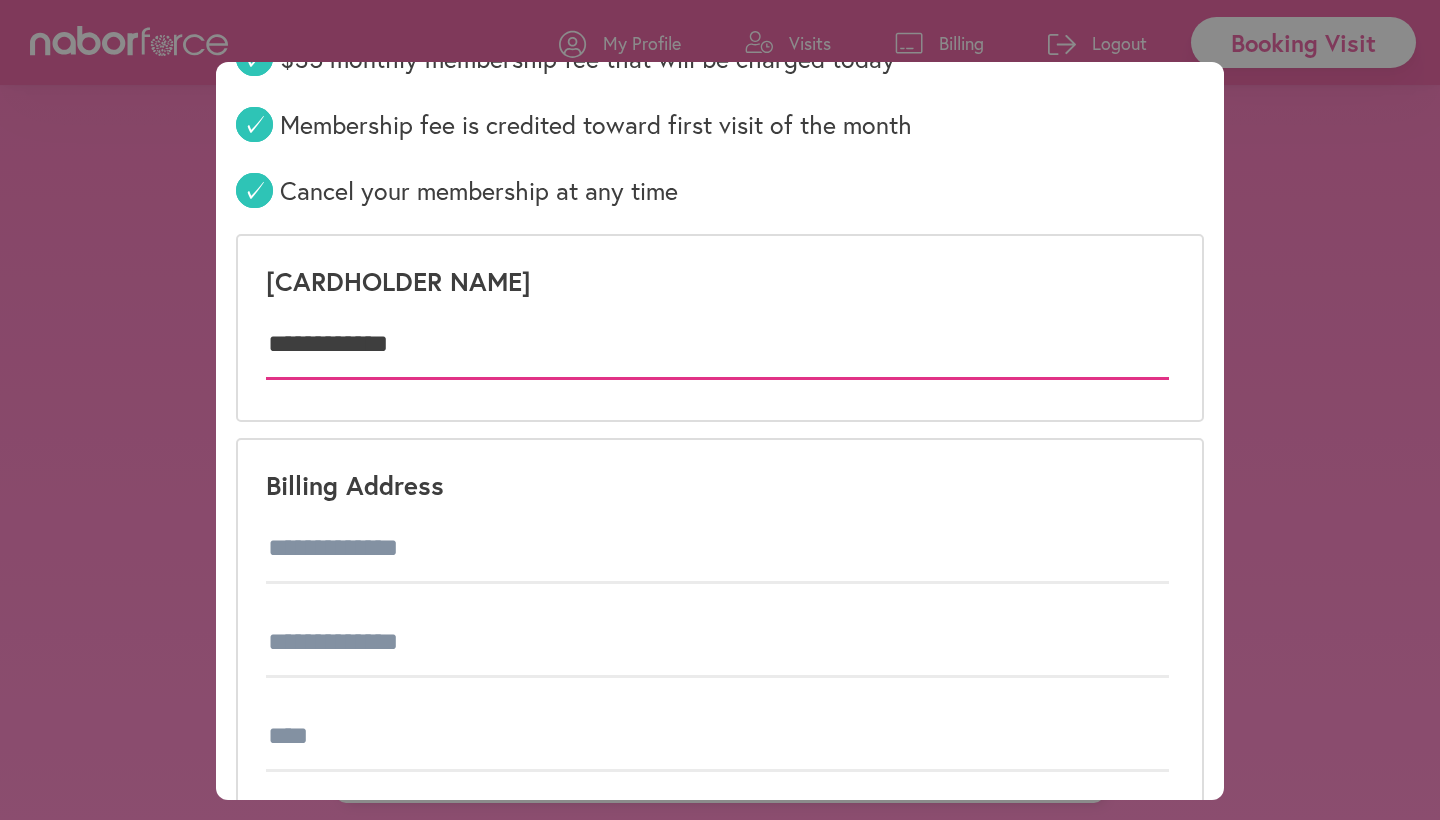 scroll, scrollTop: 144, scrollLeft: 0, axis: vertical 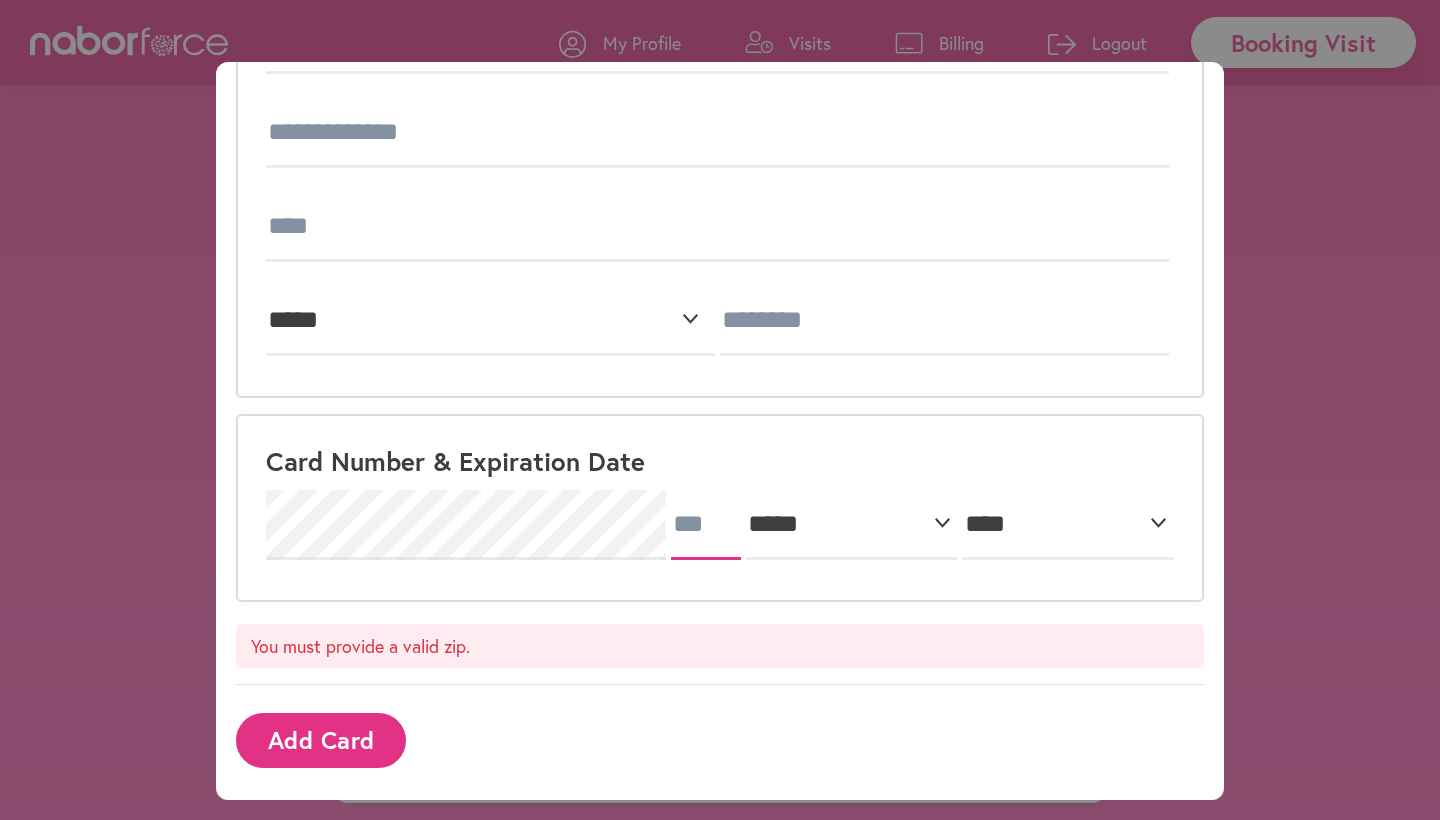 click at bounding box center (706, 525) 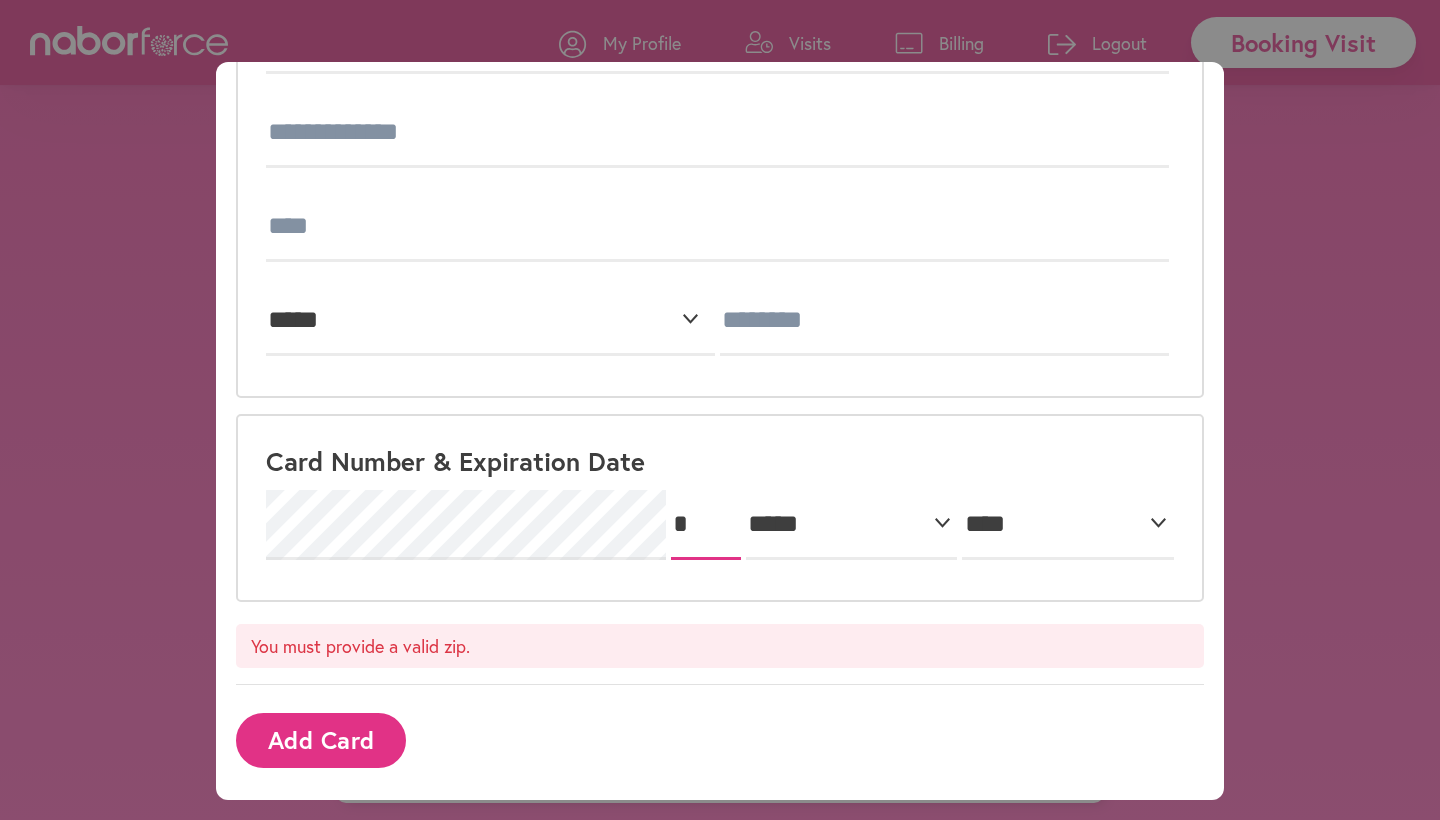 scroll, scrollTop: 602, scrollLeft: 0, axis: vertical 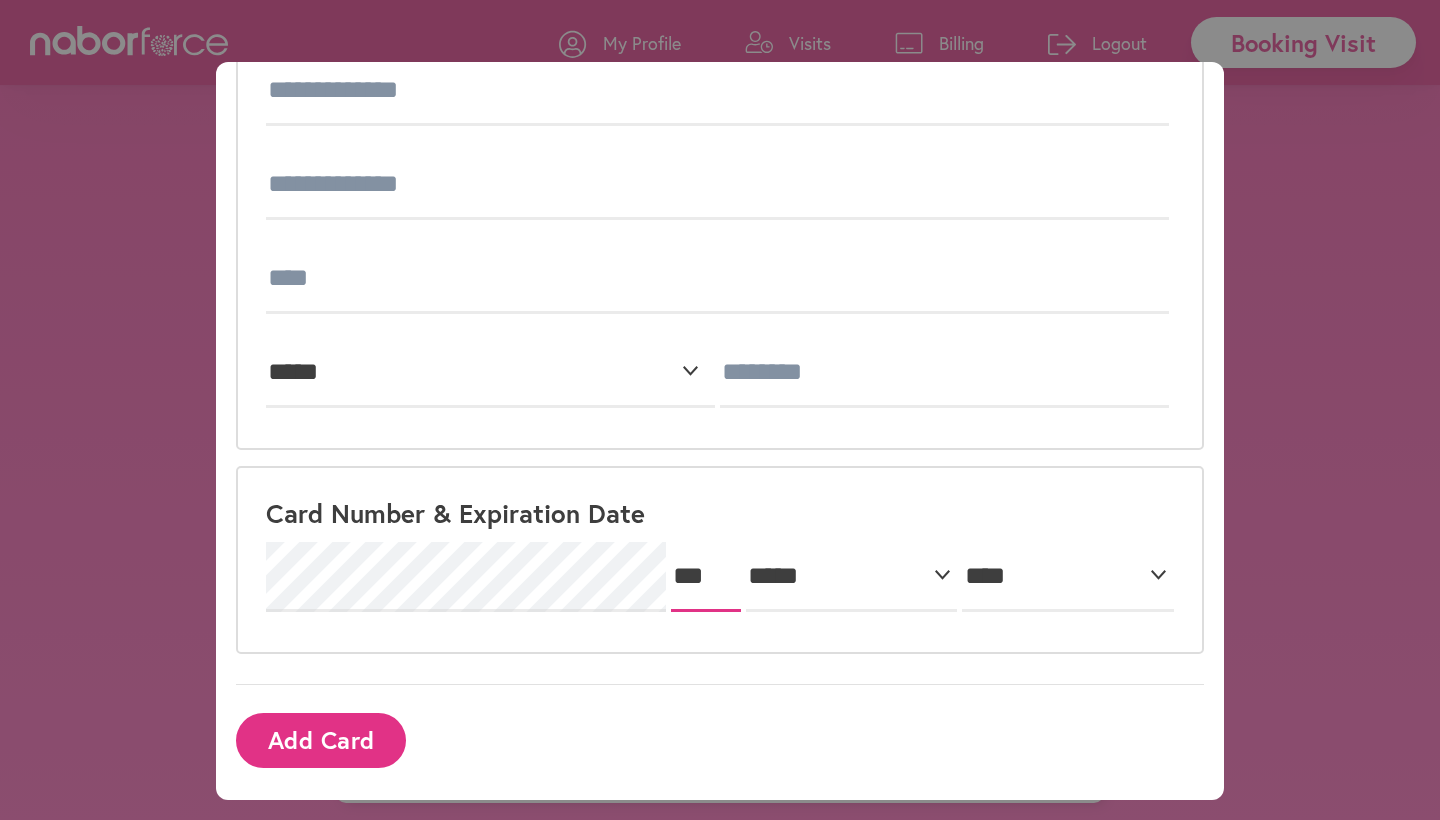 type on "***" 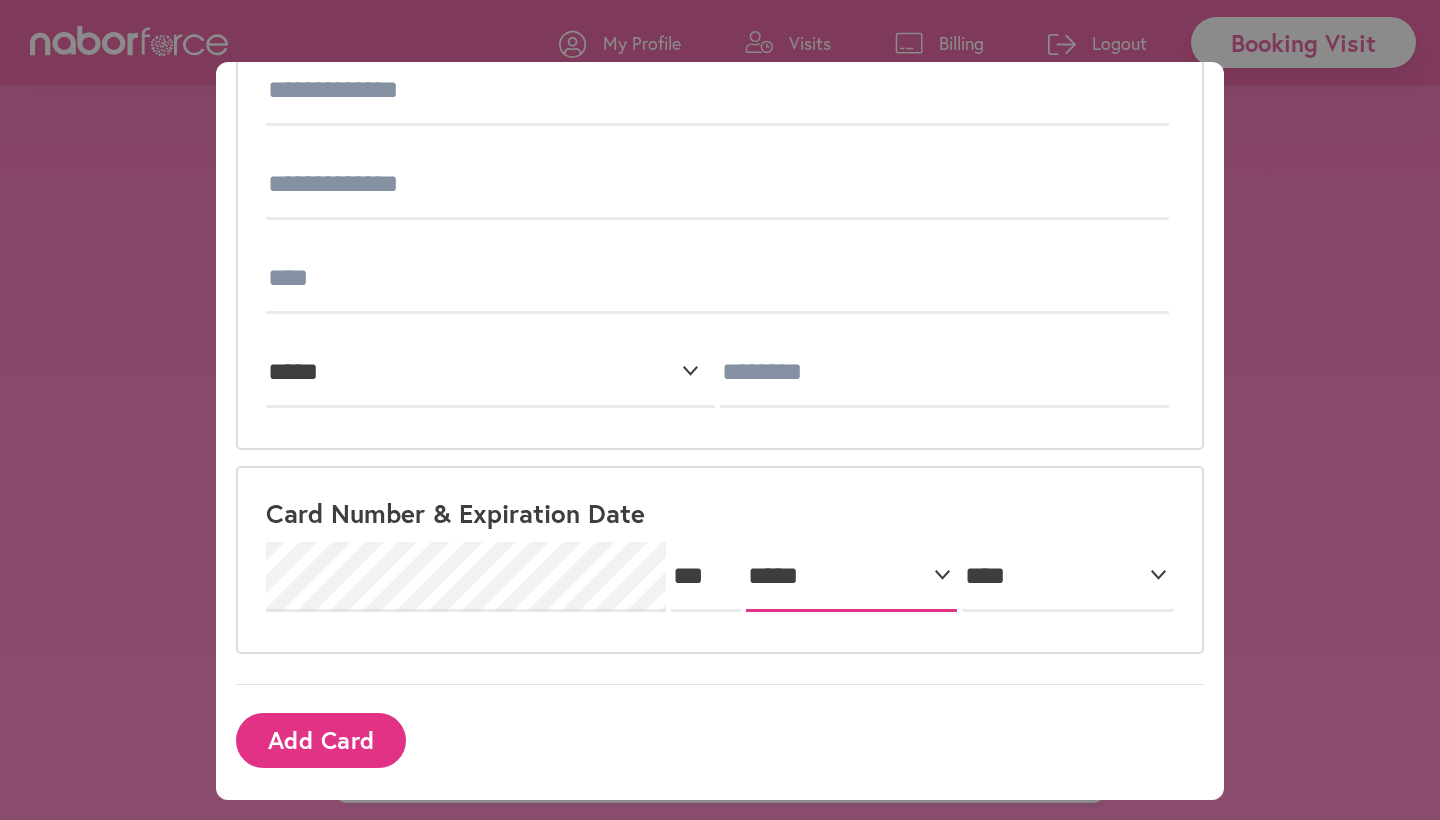 select on "*" 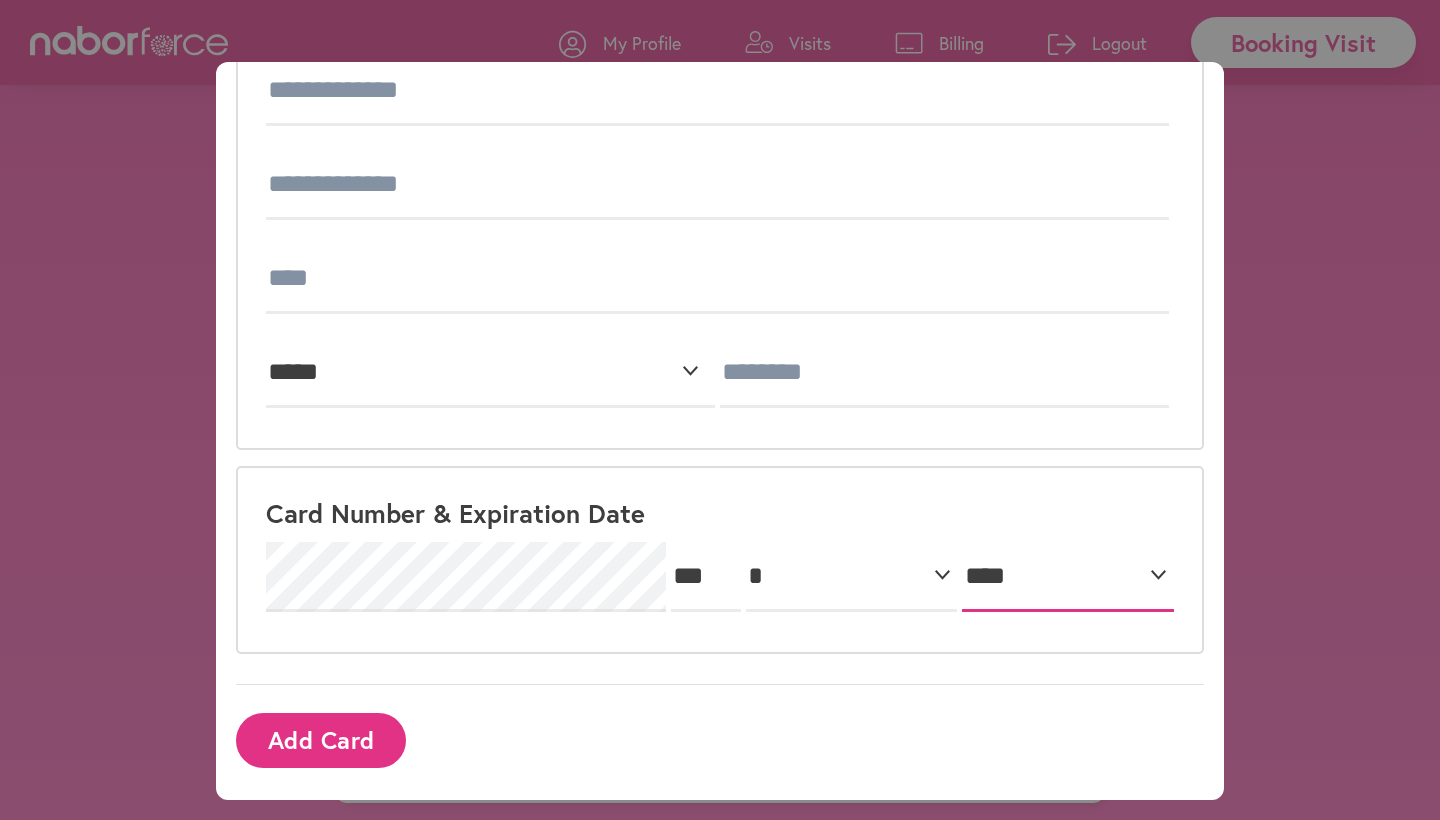select on "****" 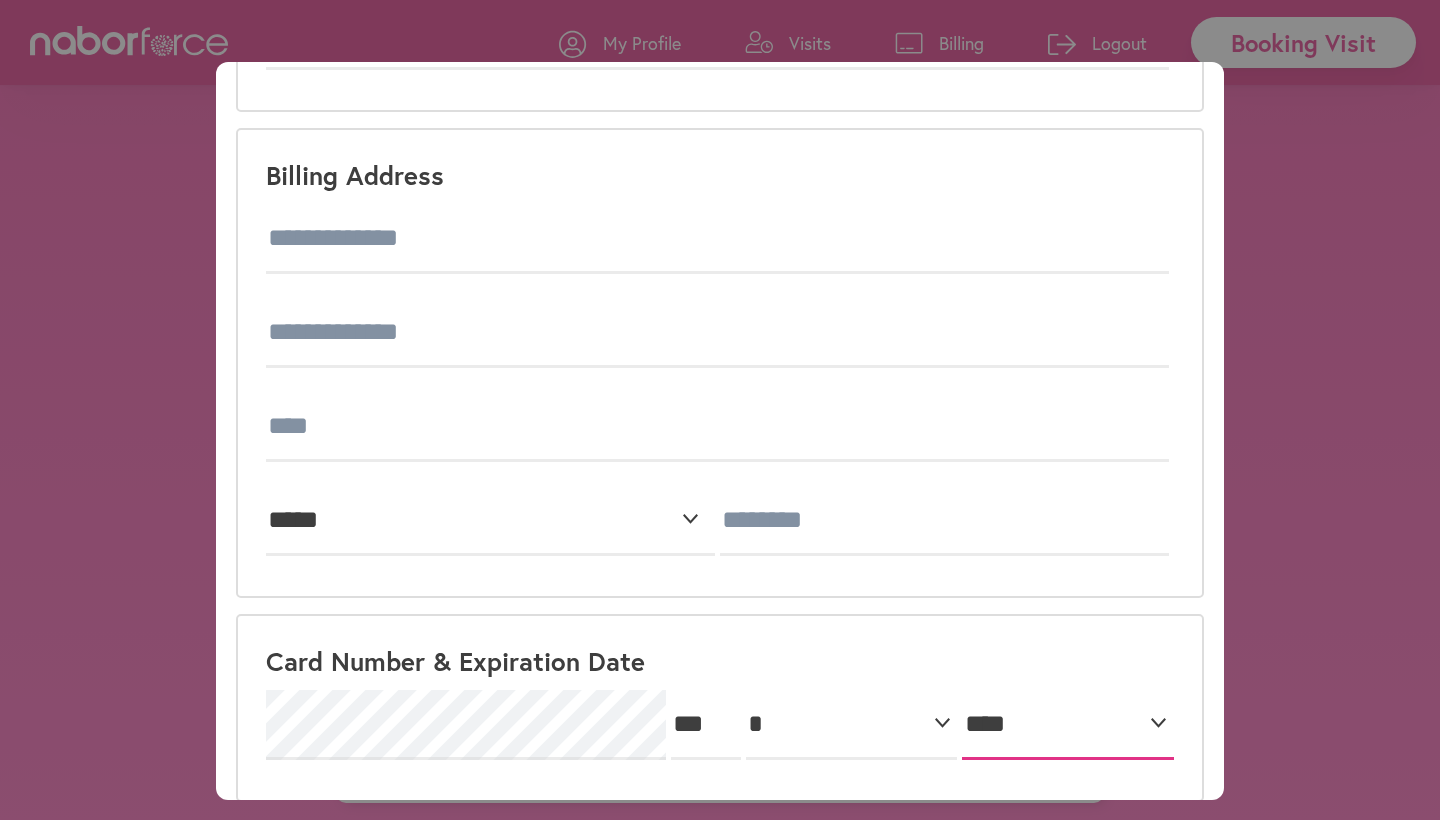 scroll, scrollTop: 449, scrollLeft: 0, axis: vertical 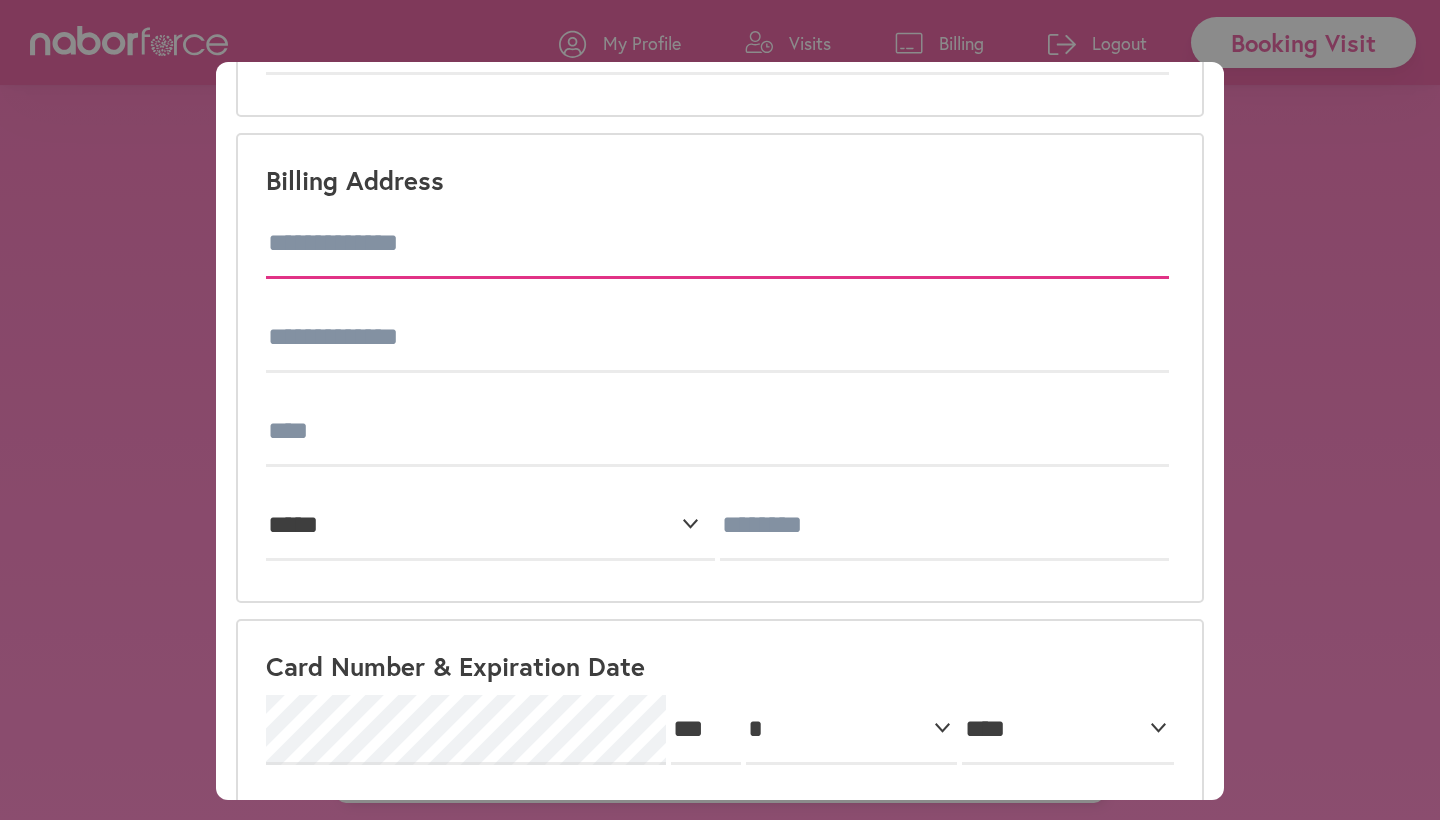 click at bounding box center (717, 244) 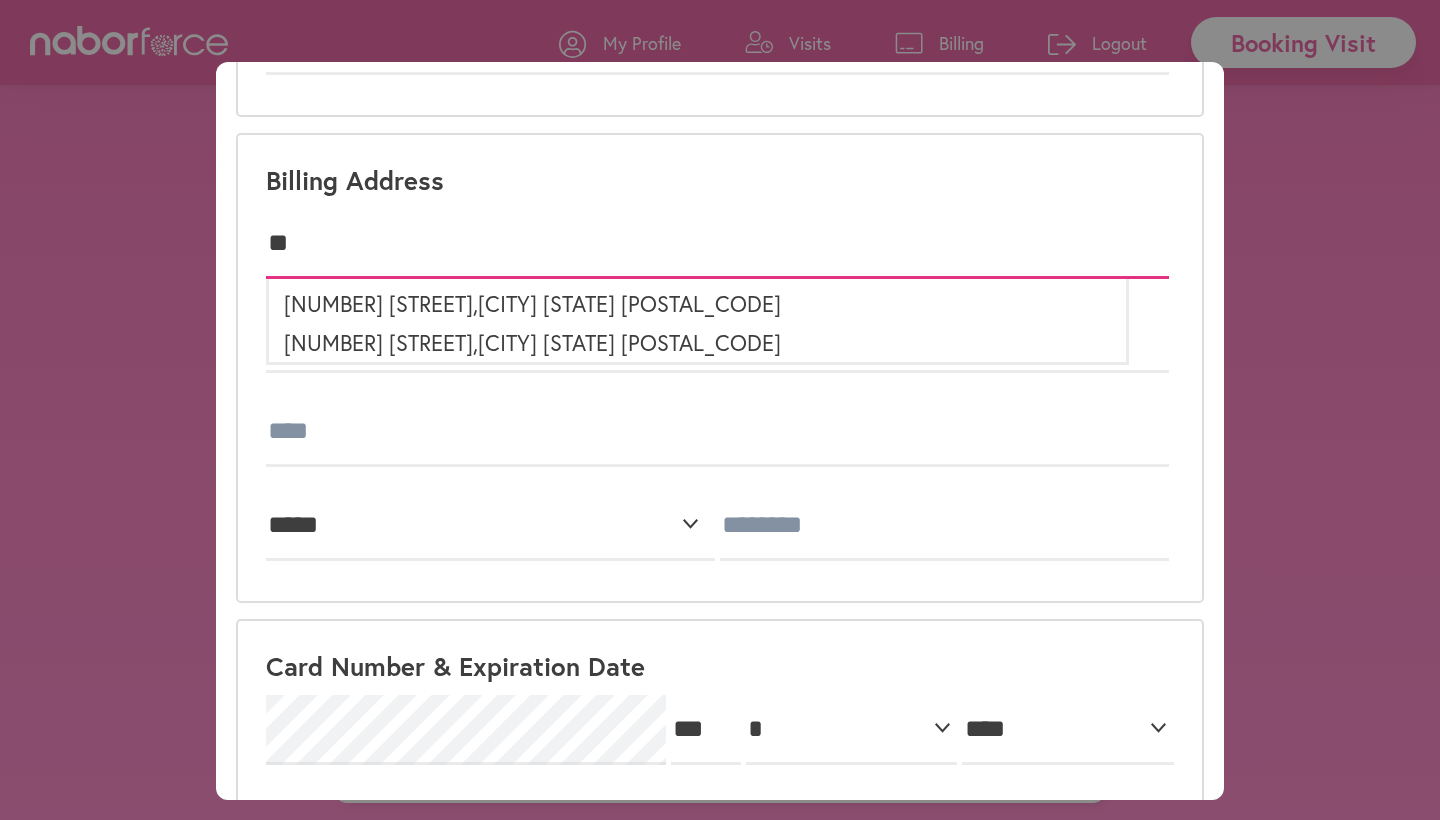 type on "*" 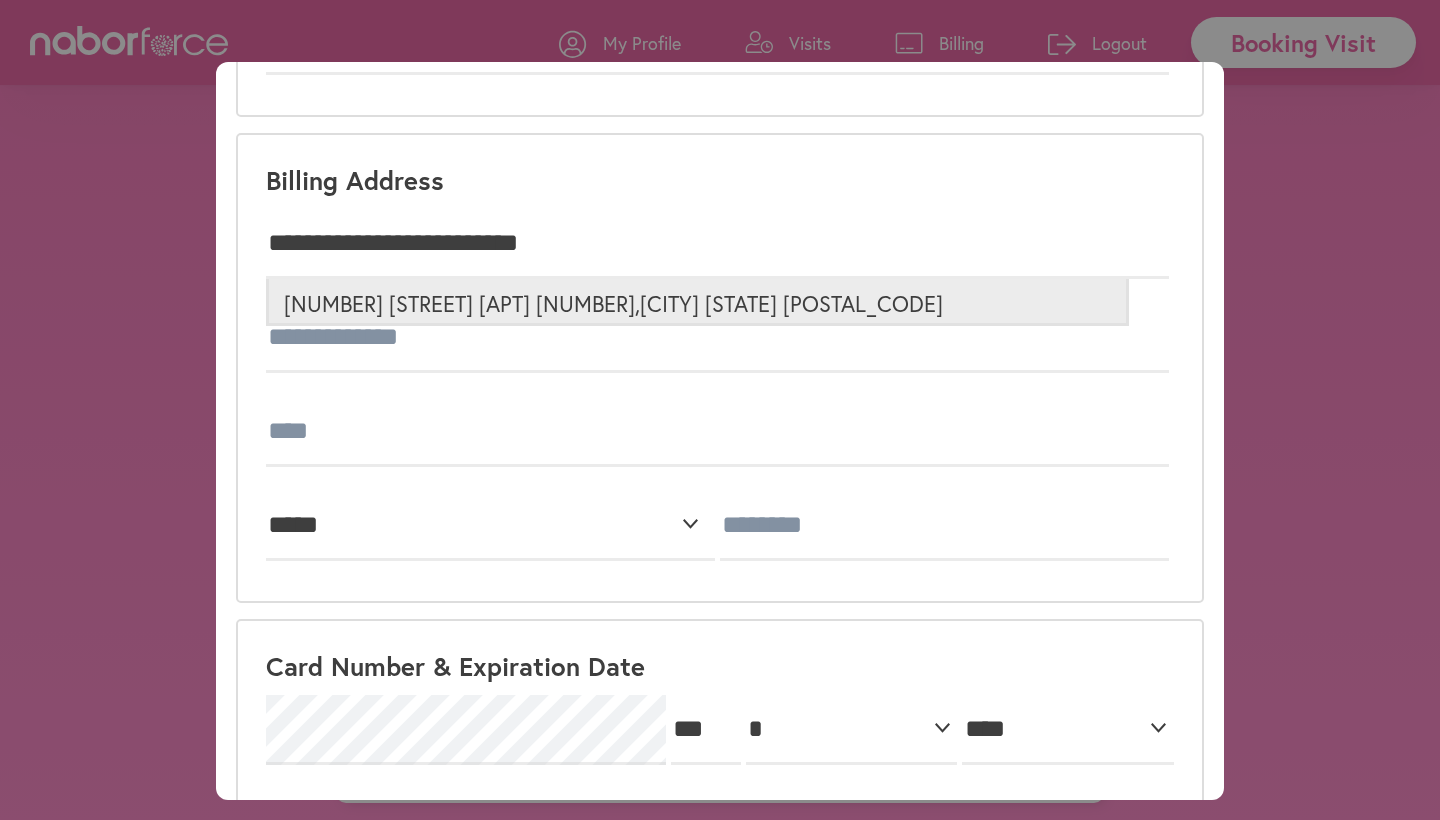 type on "**********" 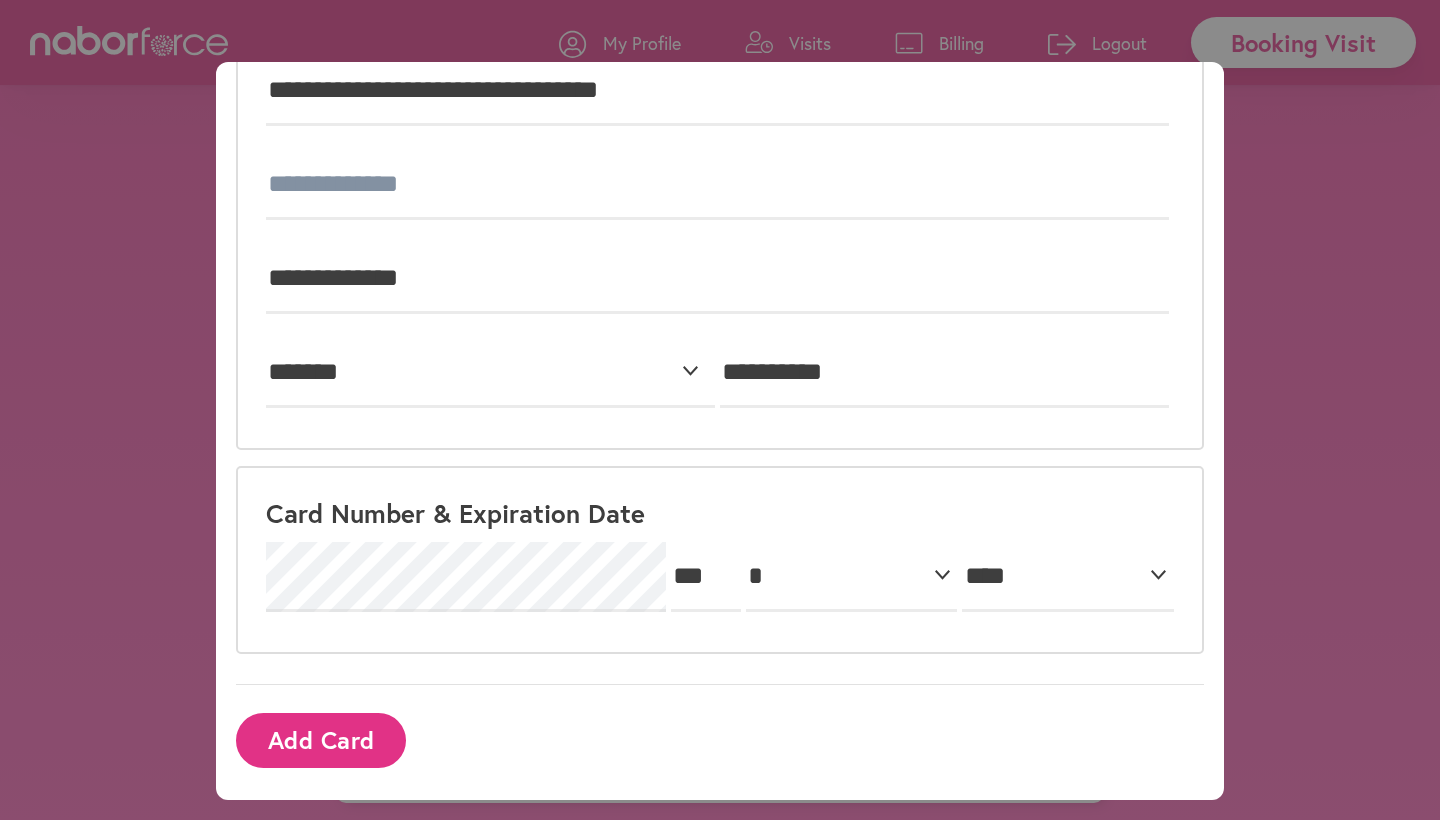 scroll, scrollTop: 602, scrollLeft: 0, axis: vertical 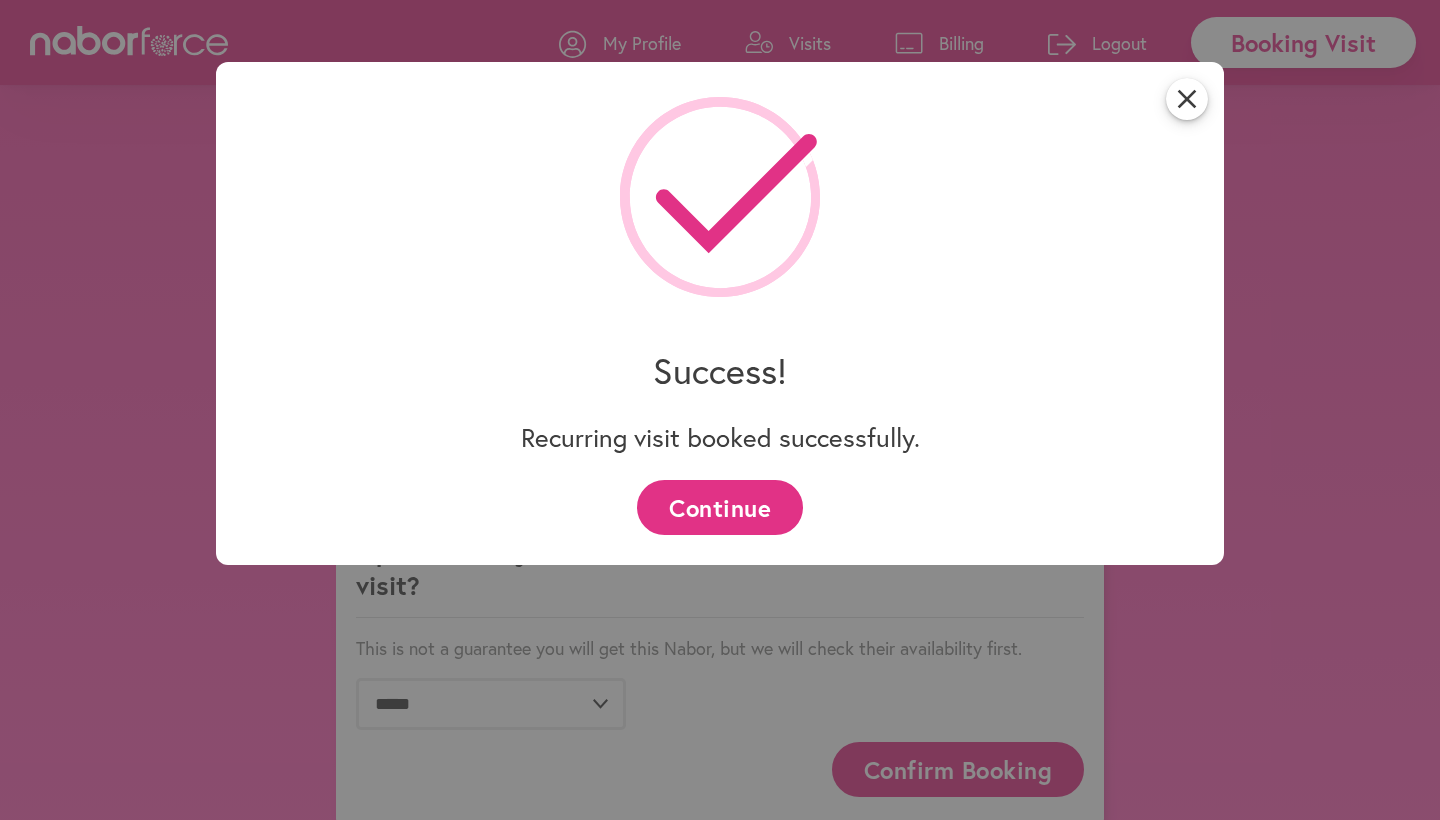 click on "Continue" at bounding box center [719, 507] 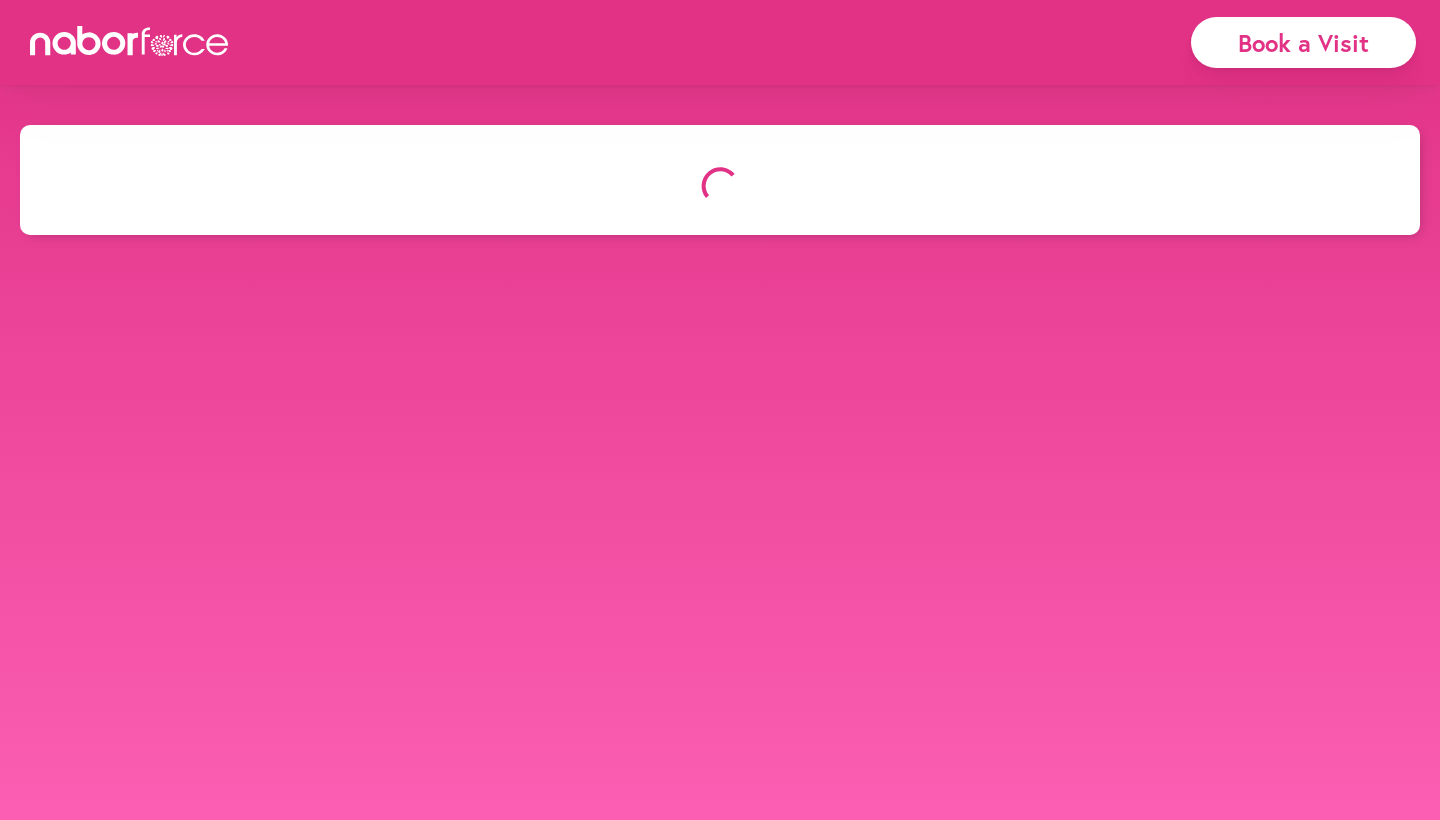 scroll, scrollTop: 0, scrollLeft: 0, axis: both 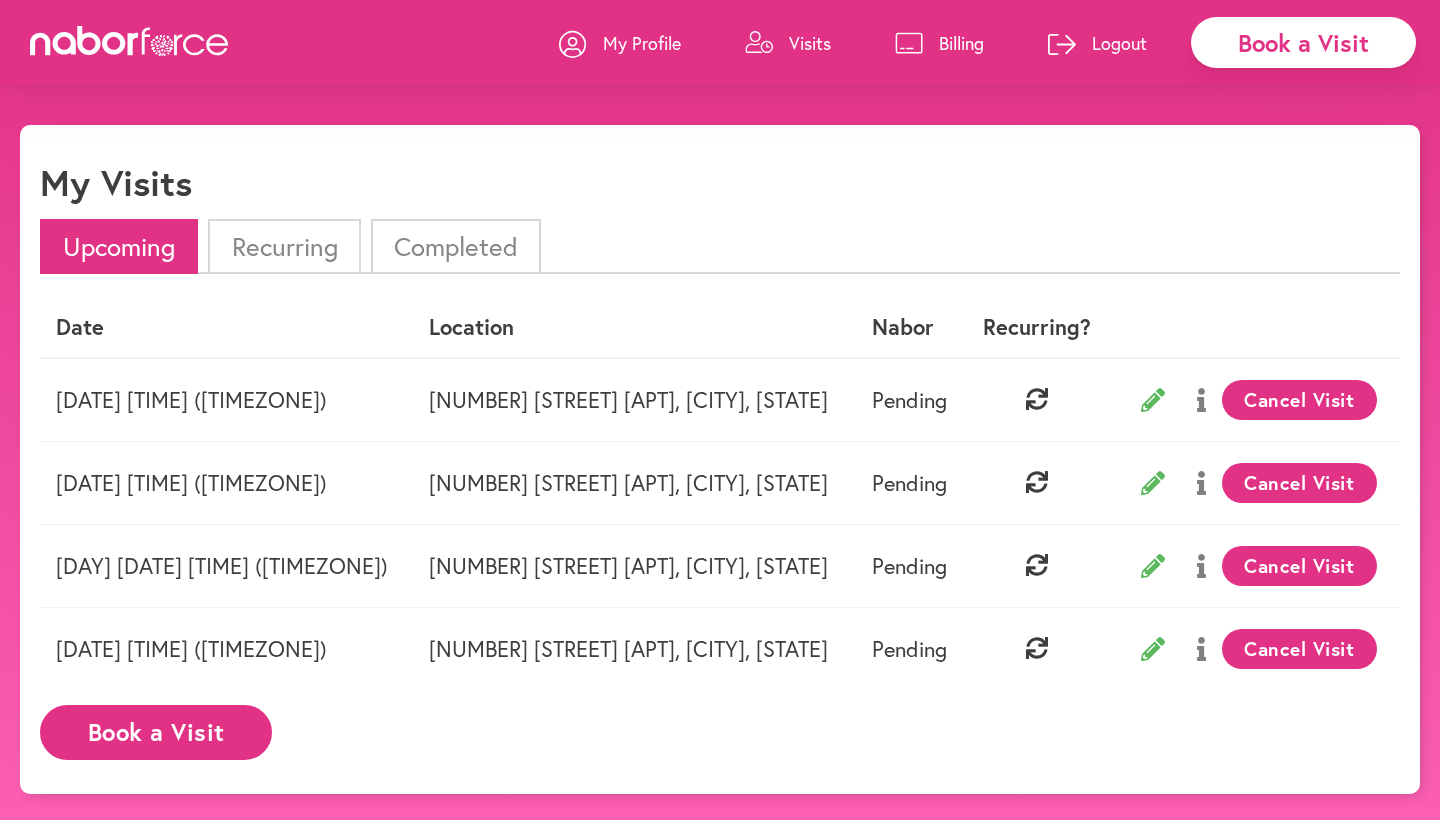 click on "Visits" at bounding box center (810, 43) 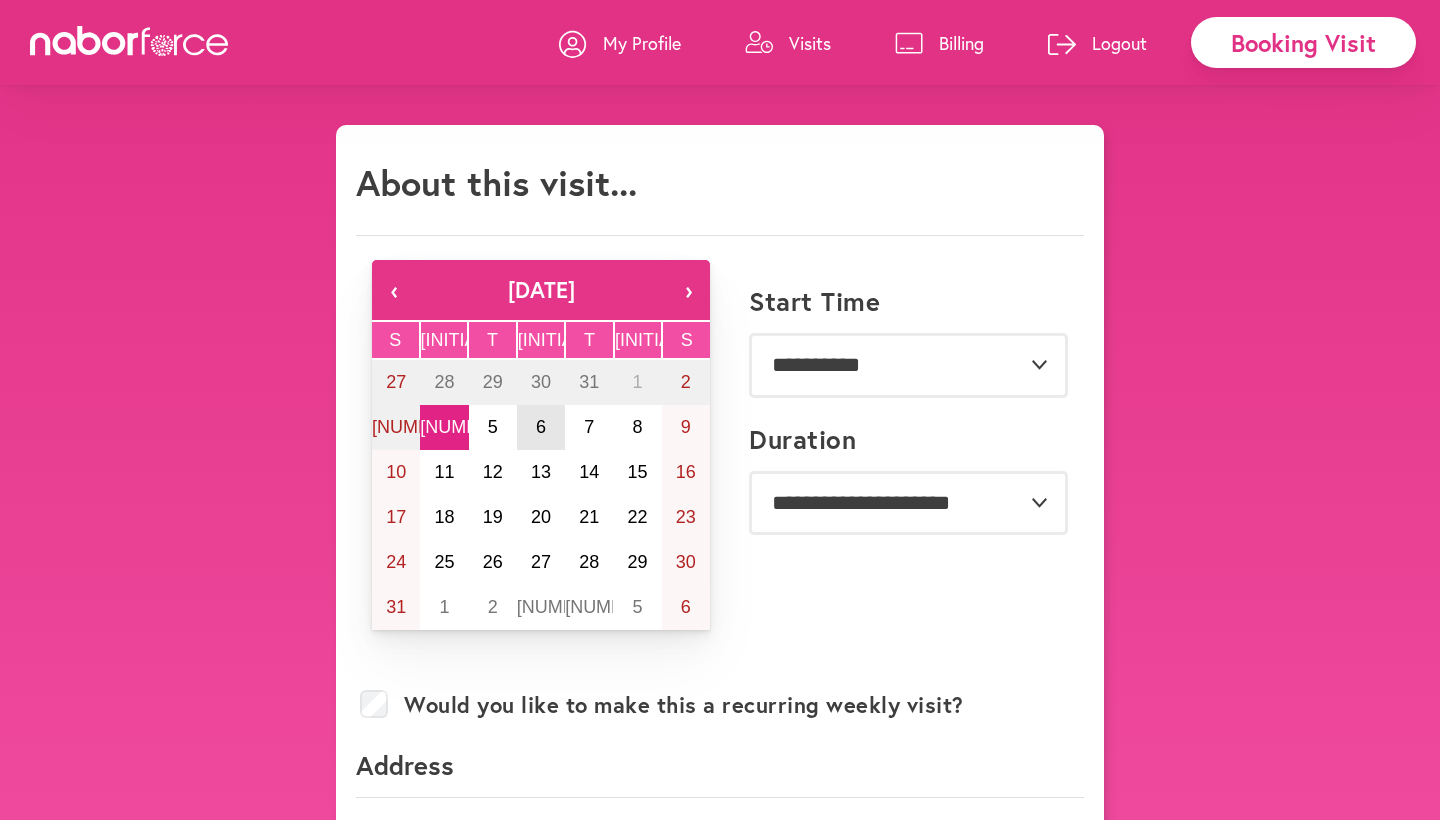 click on "6" at bounding box center [541, 427] 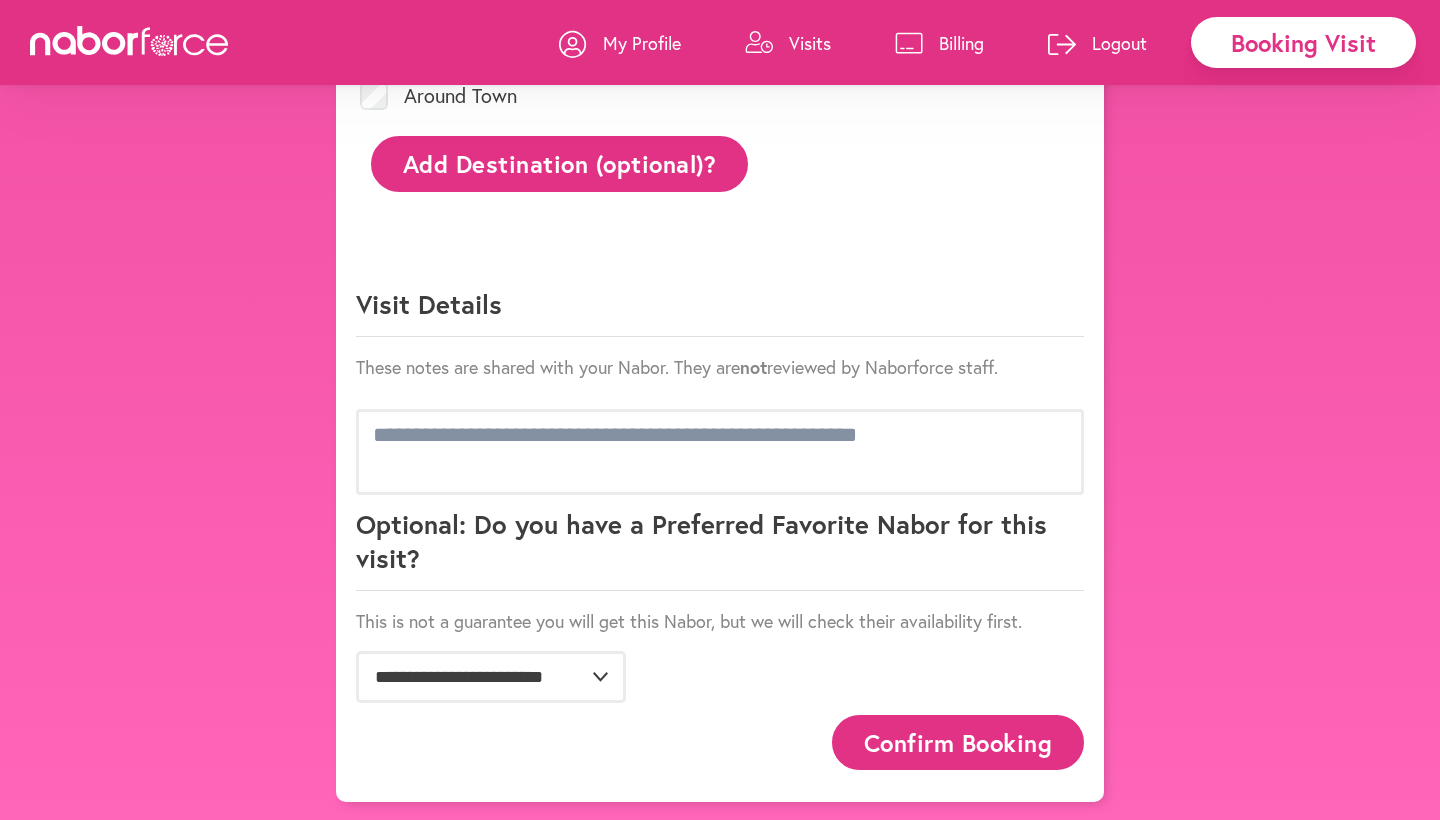 scroll, scrollTop: 1154, scrollLeft: 0, axis: vertical 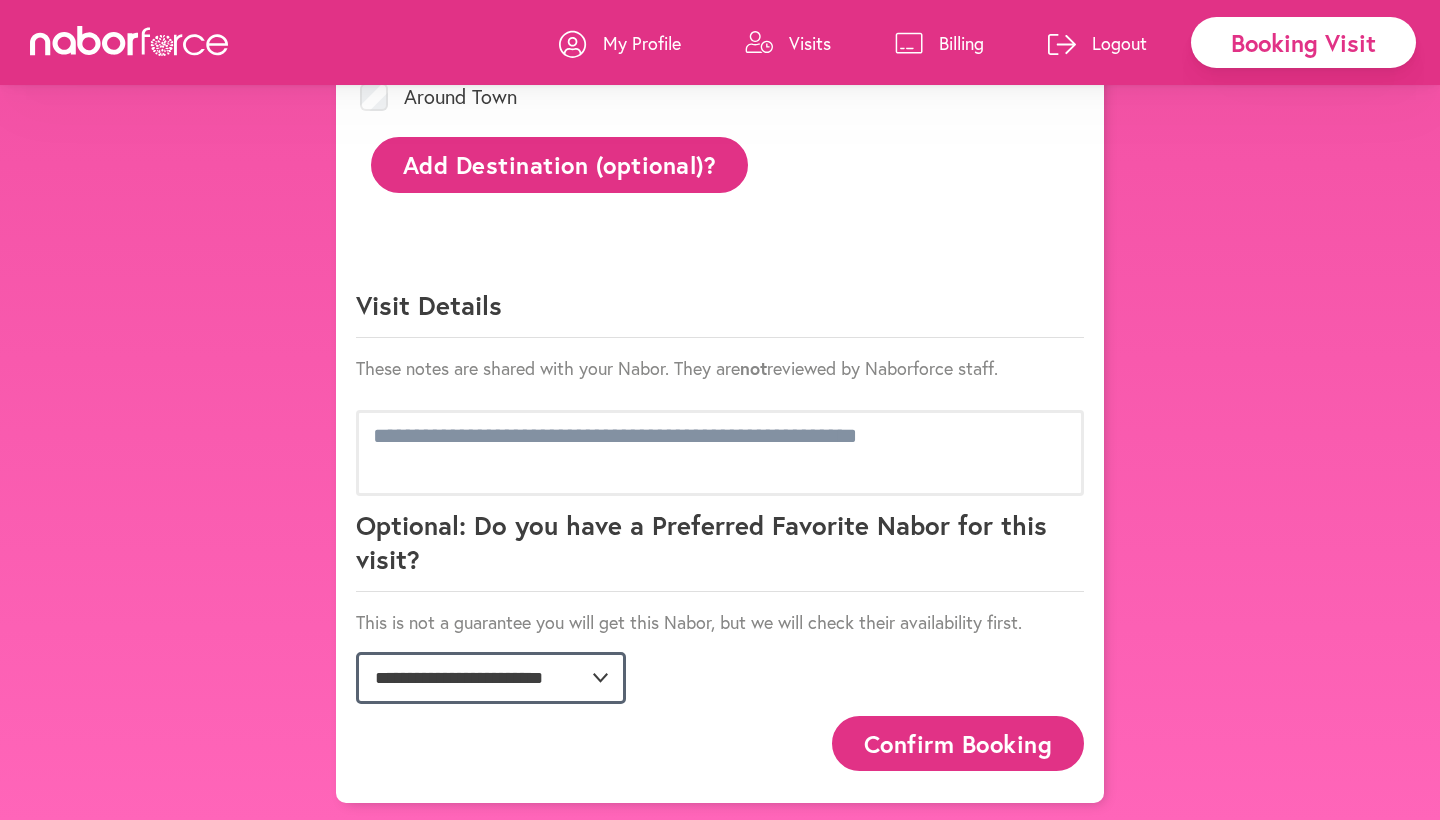 select on "**********" 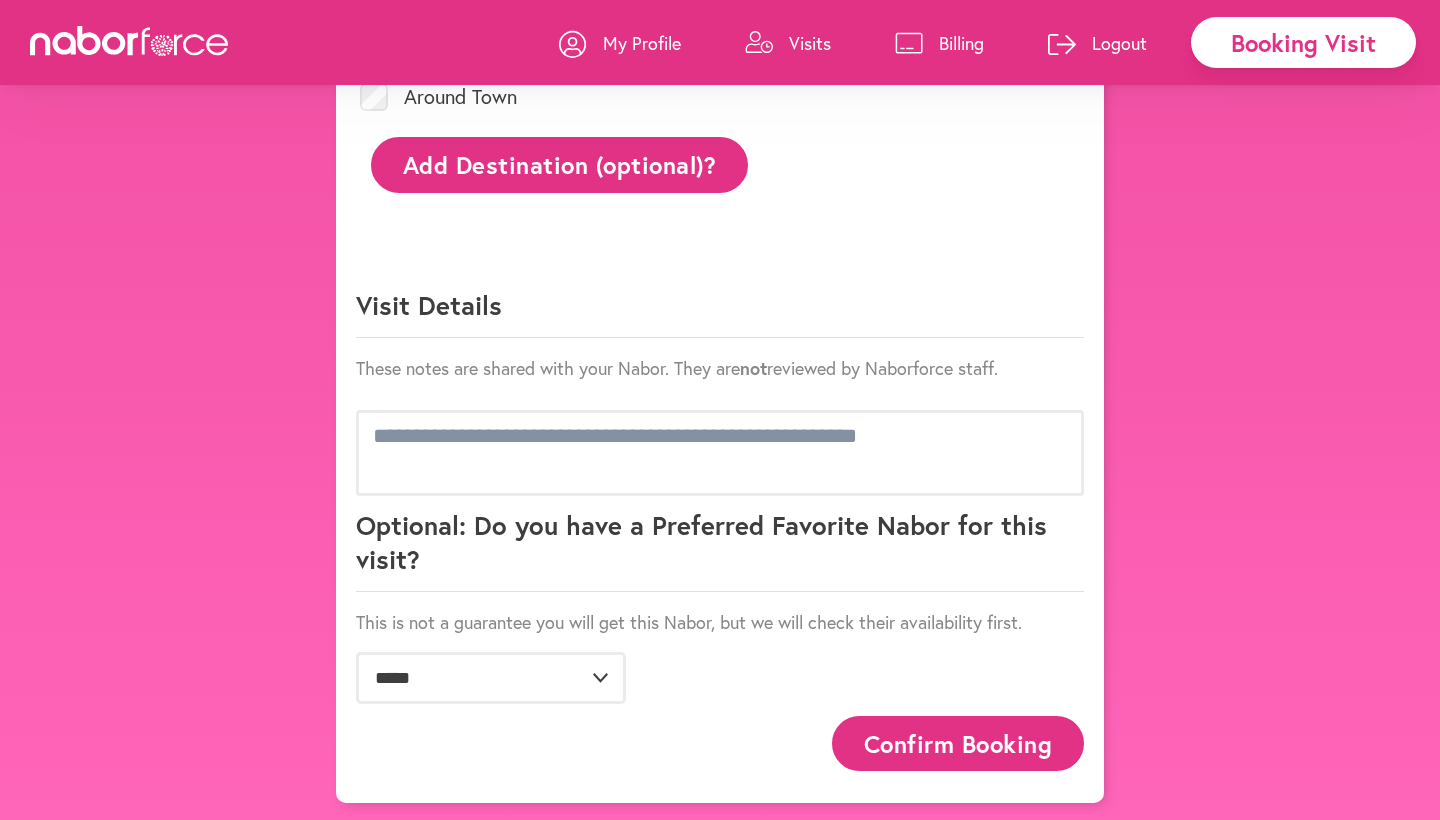 click on "Confirm Booking" at bounding box center [958, 743] 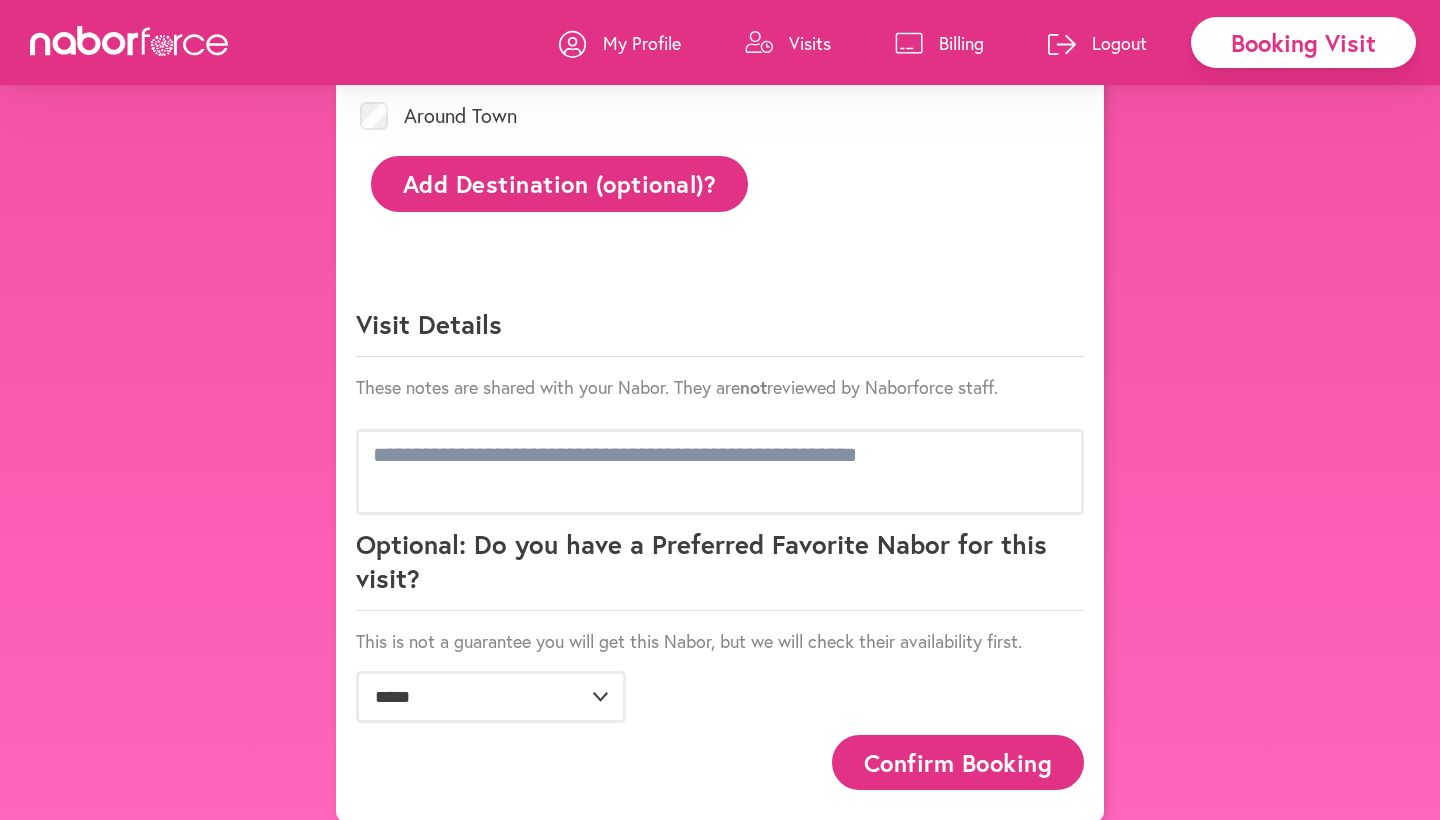 scroll, scrollTop: 0, scrollLeft: 0, axis: both 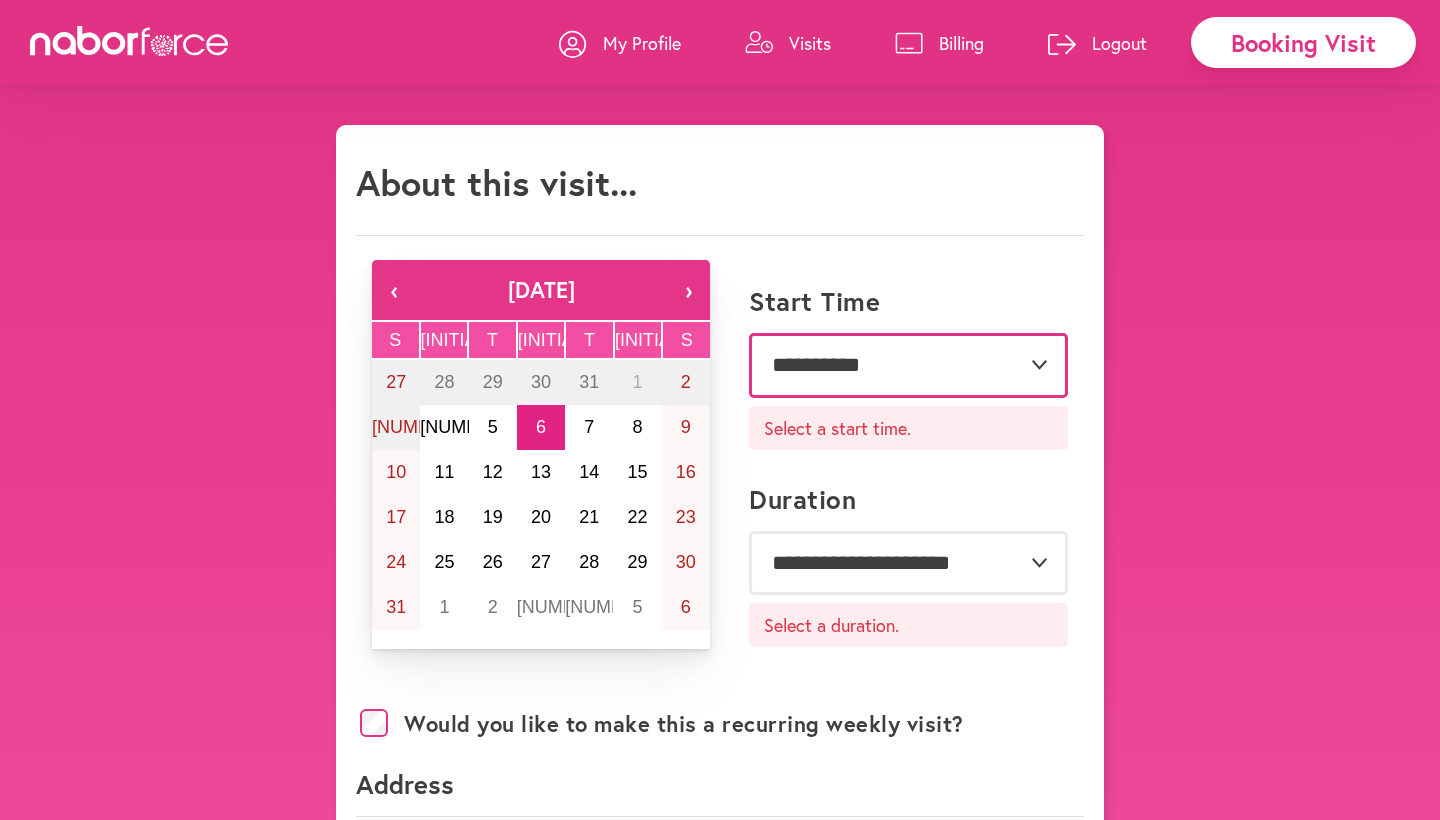select on "********" 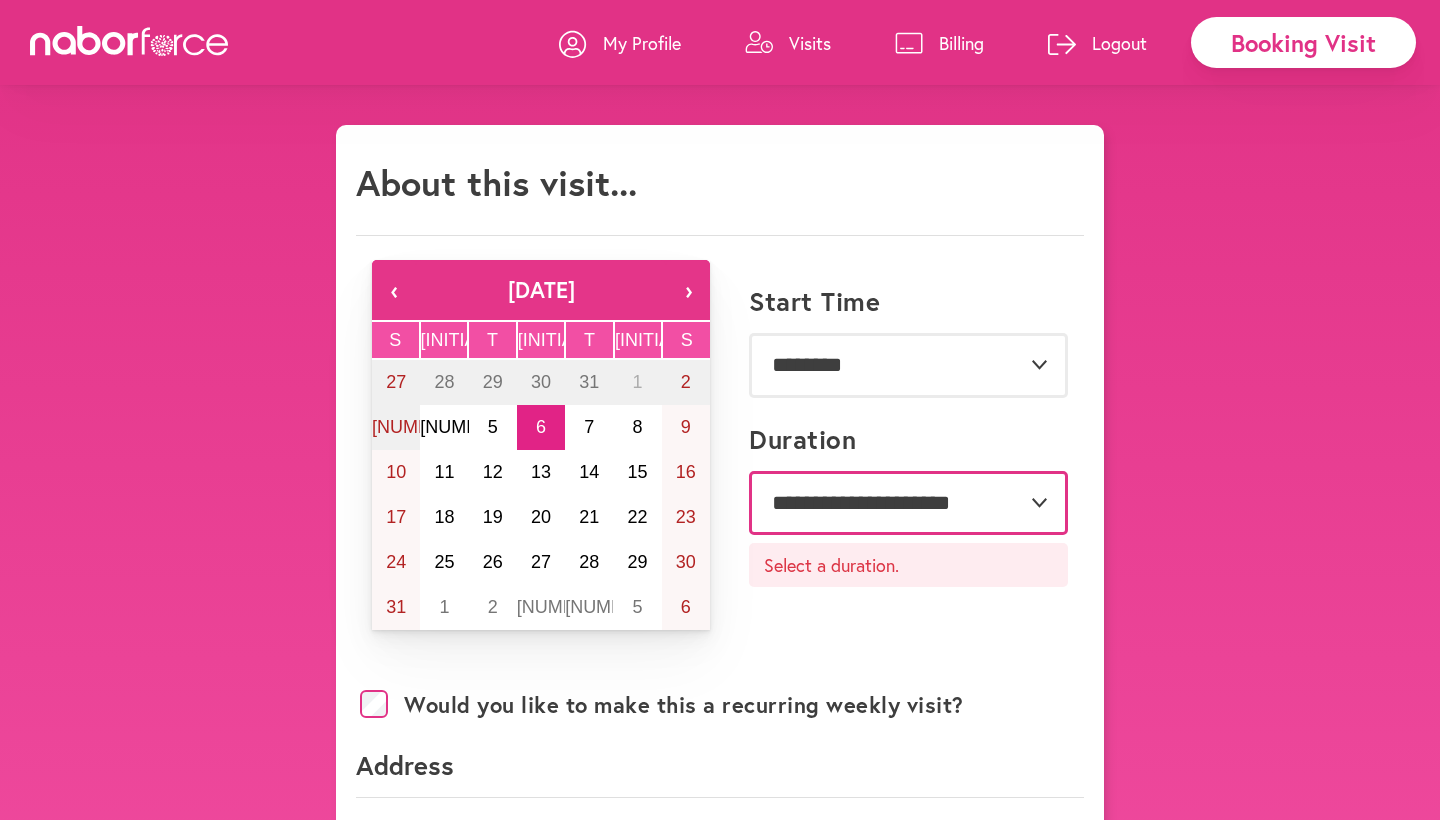 select on "***" 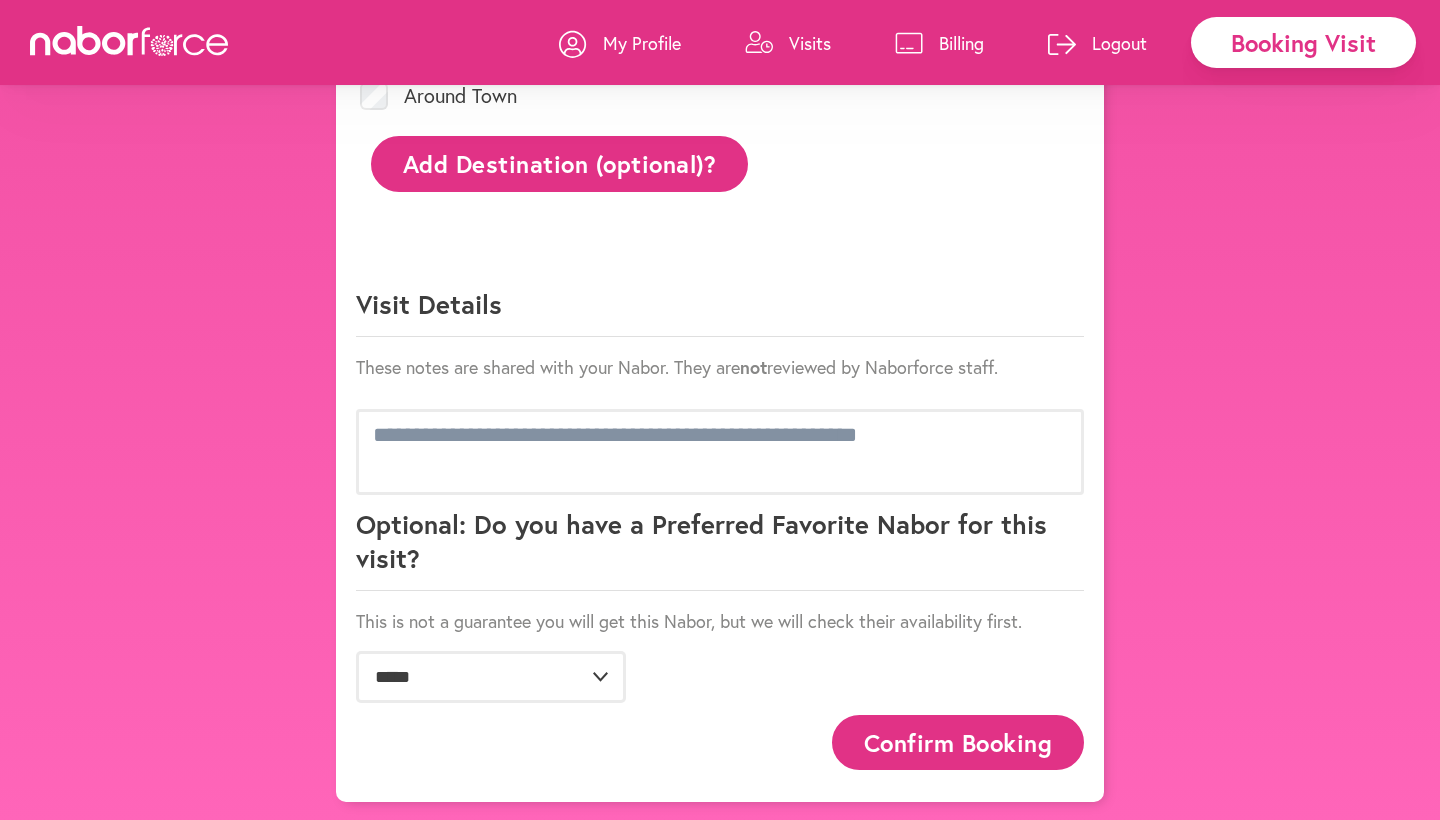 scroll, scrollTop: 1154, scrollLeft: 0, axis: vertical 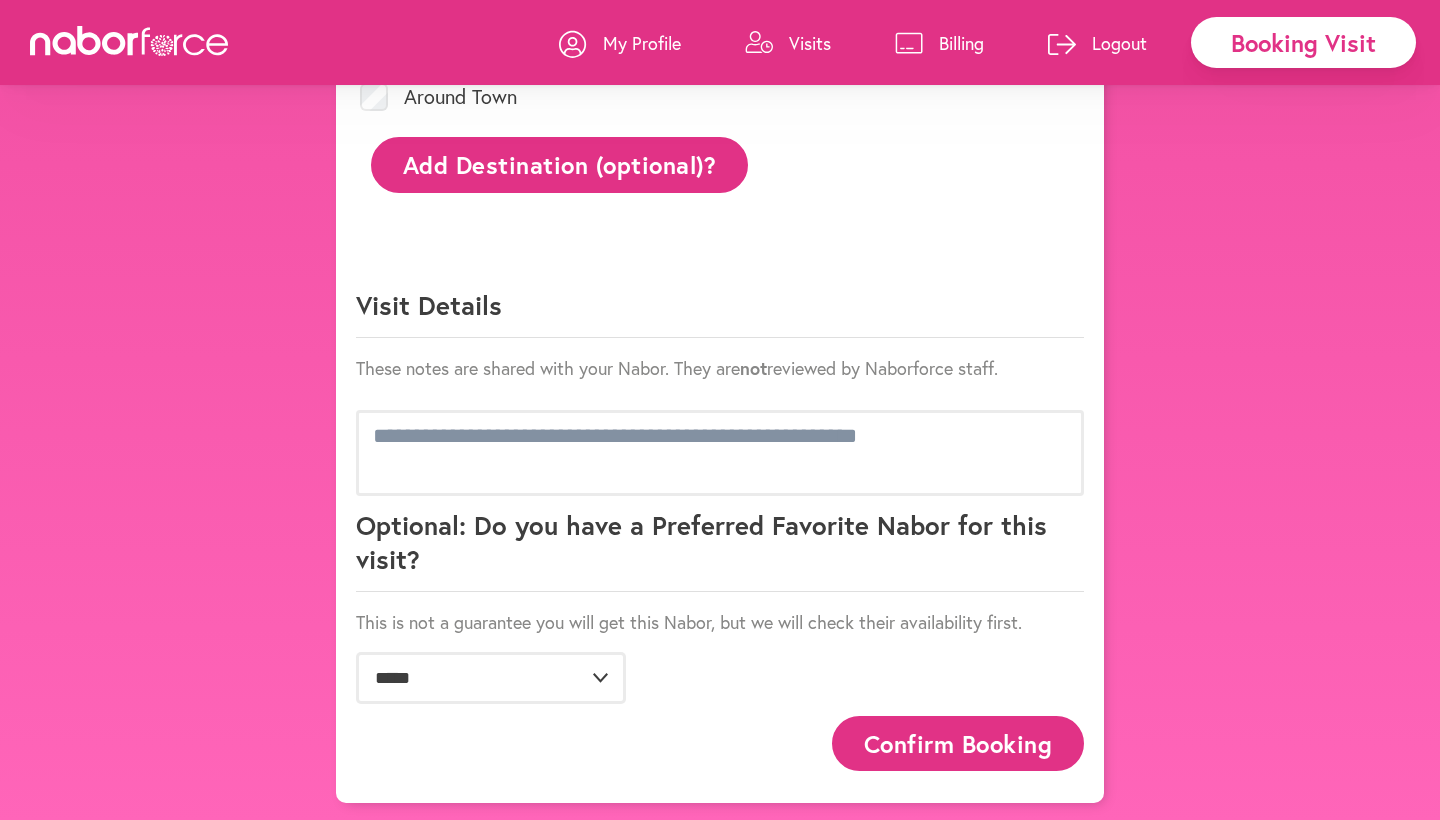 click on "Confirm Booking" at bounding box center (958, 743) 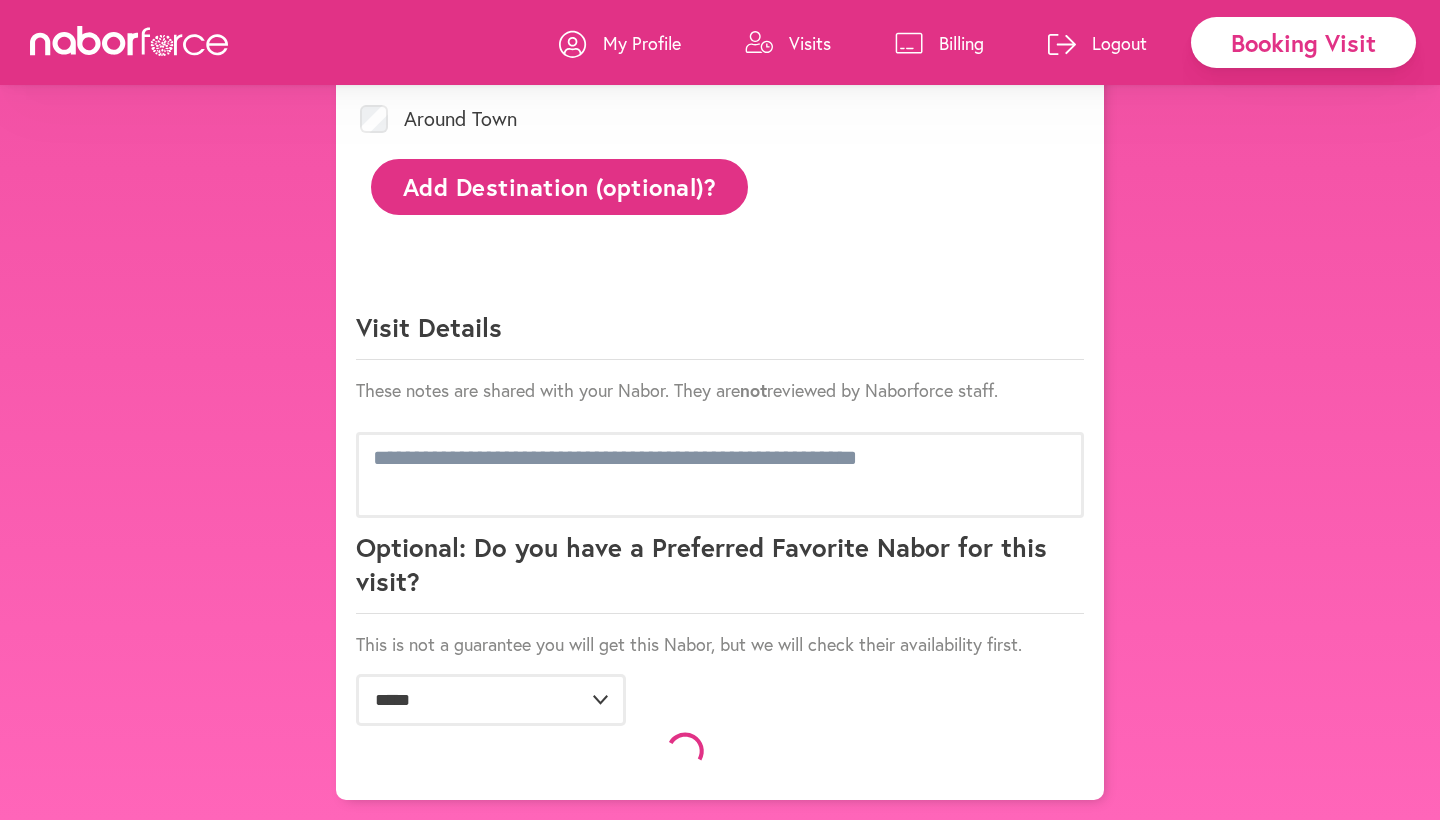 scroll, scrollTop: 1128, scrollLeft: 0, axis: vertical 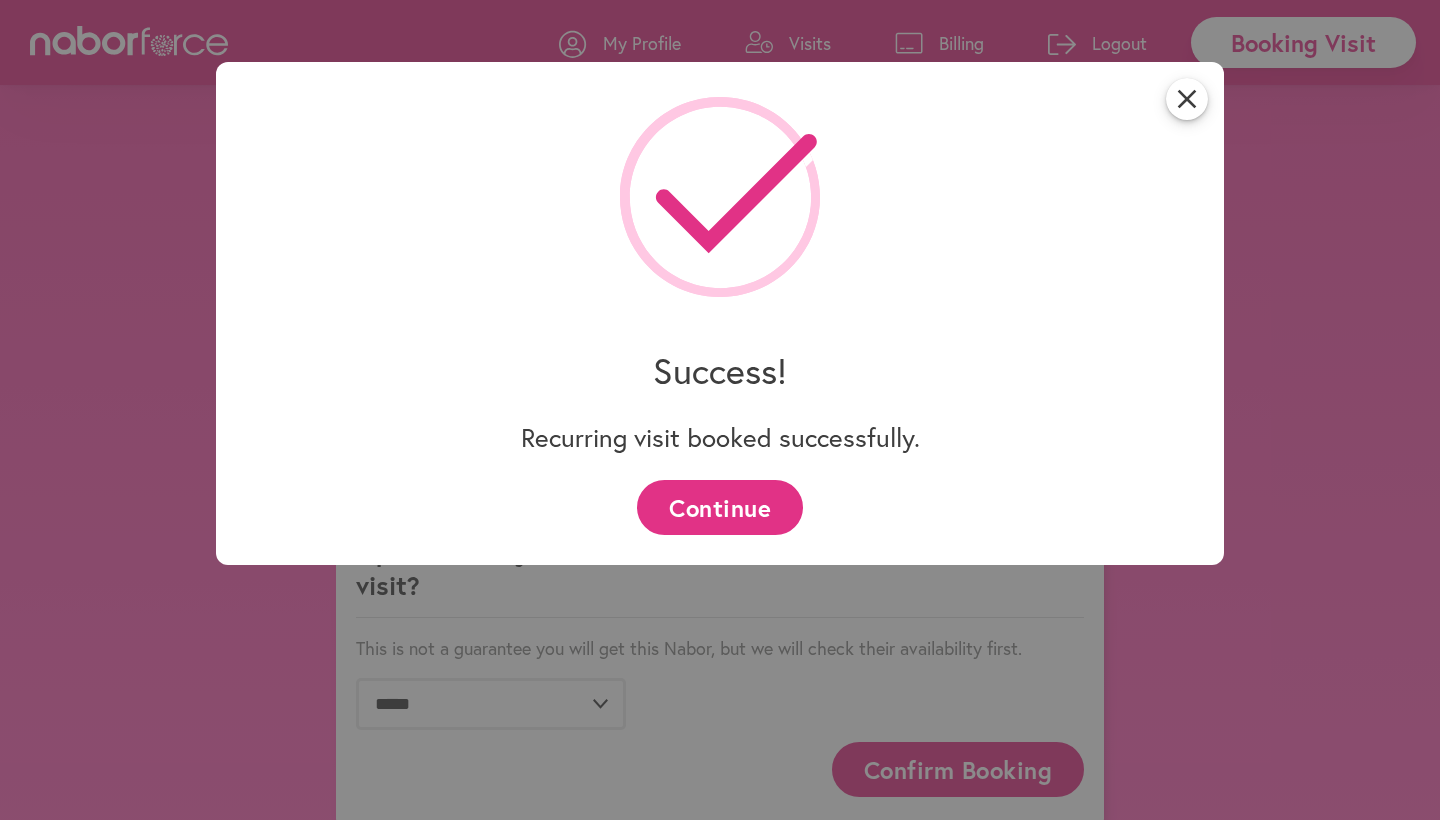 click on "Continue" at bounding box center [719, 507] 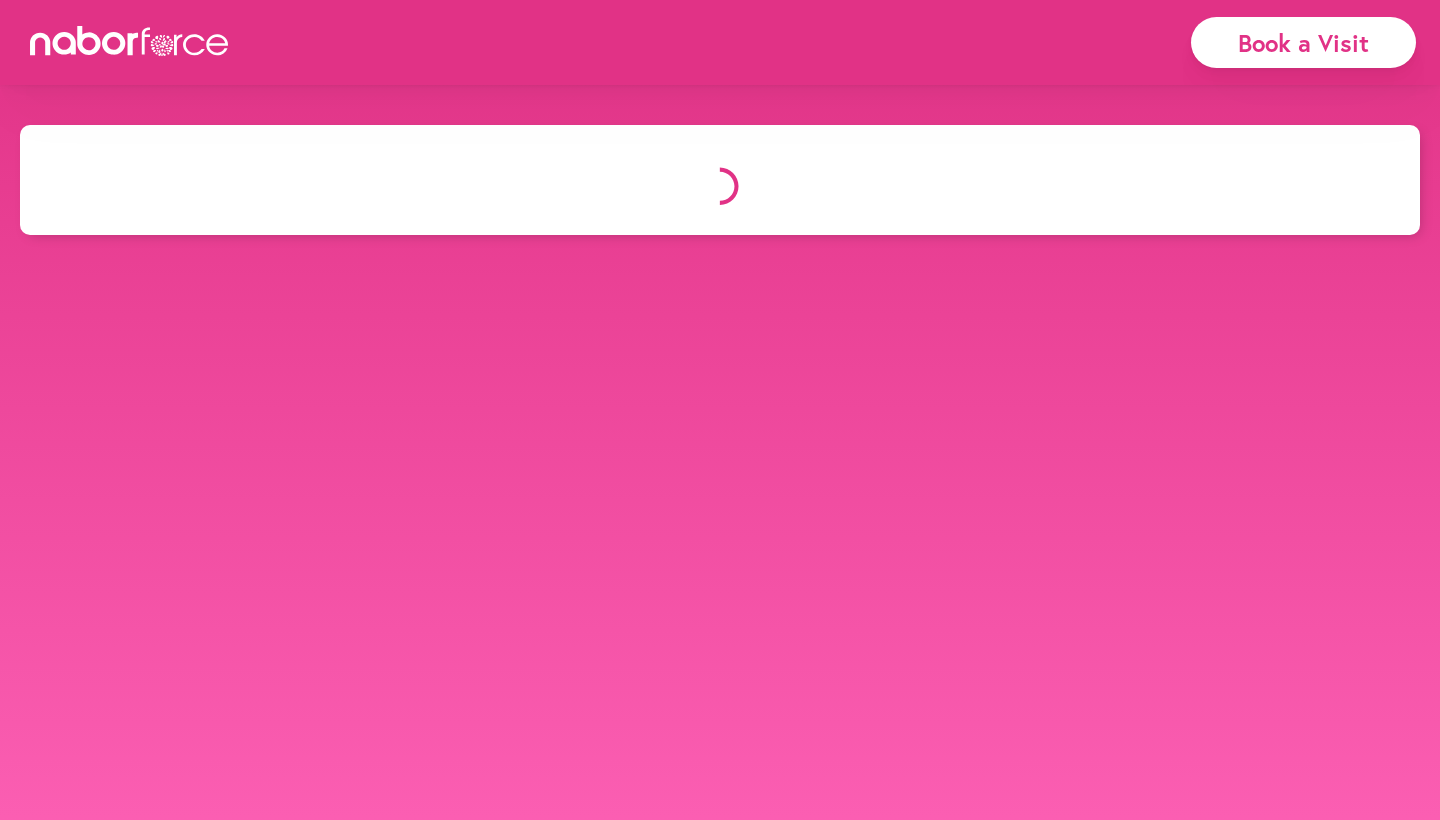 scroll, scrollTop: 0, scrollLeft: 0, axis: both 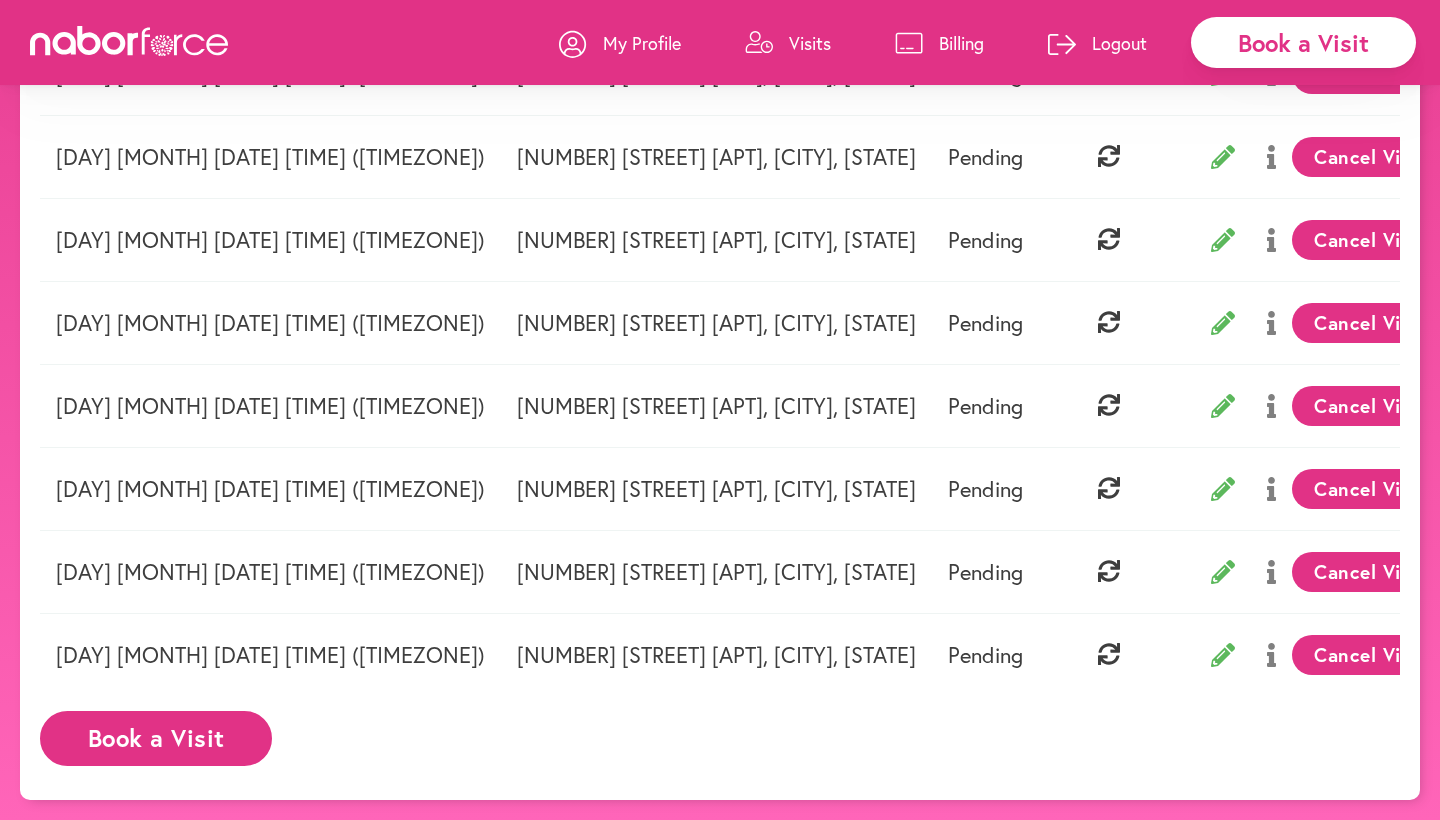 click on "Book a Visit" at bounding box center [156, 738] 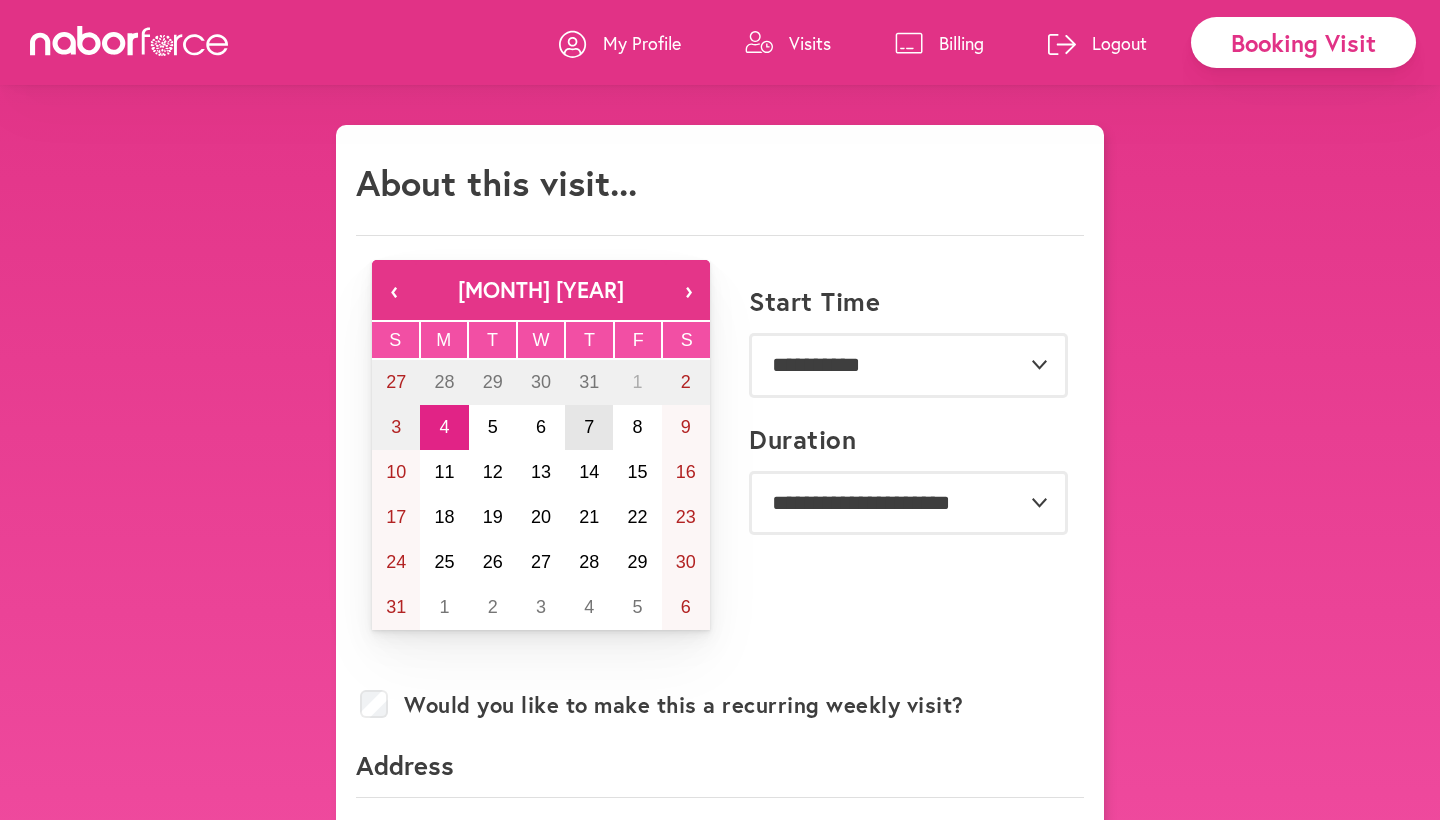 click on "7" at bounding box center [589, 427] 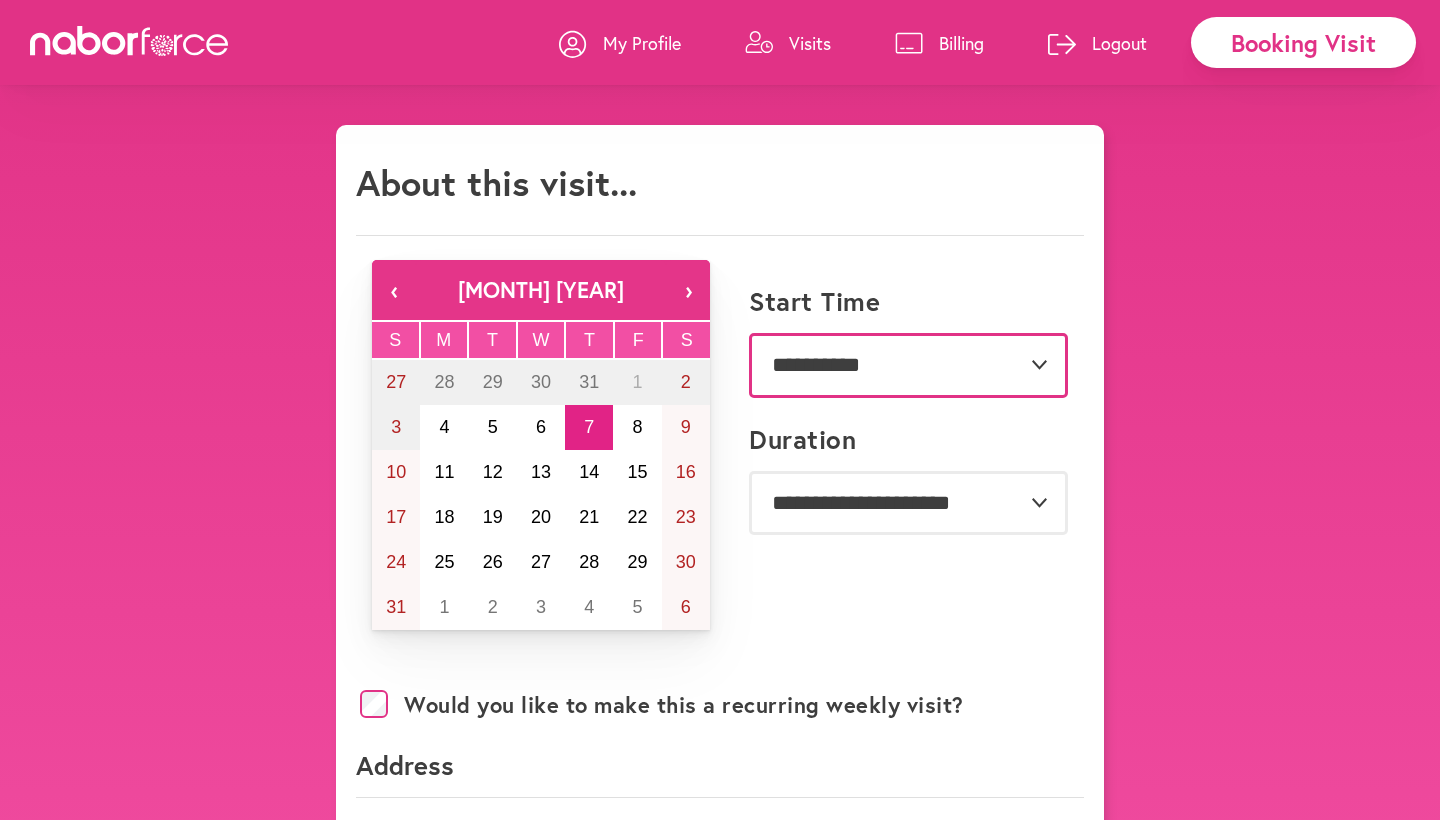 select on "********" 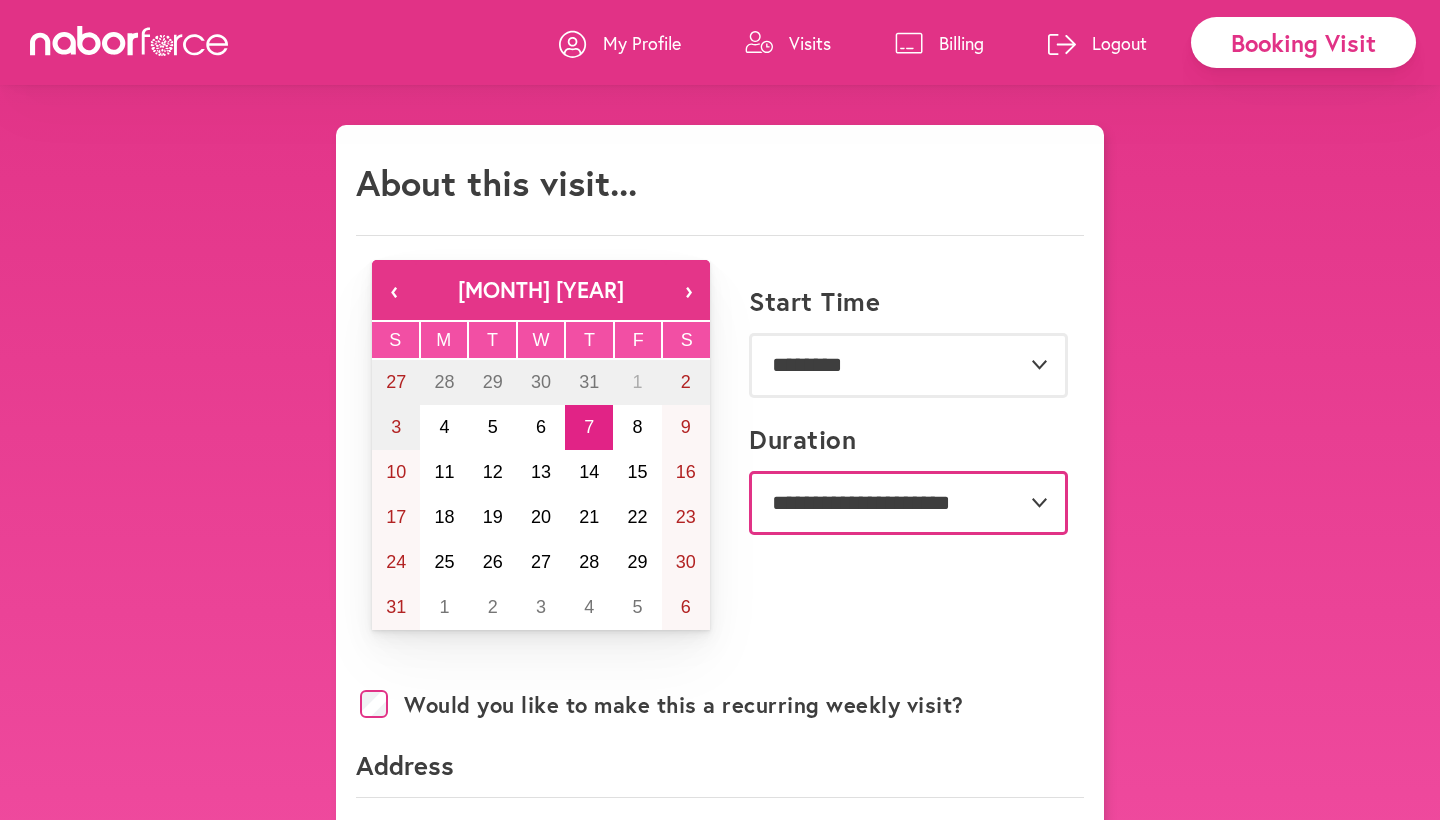 select on "***" 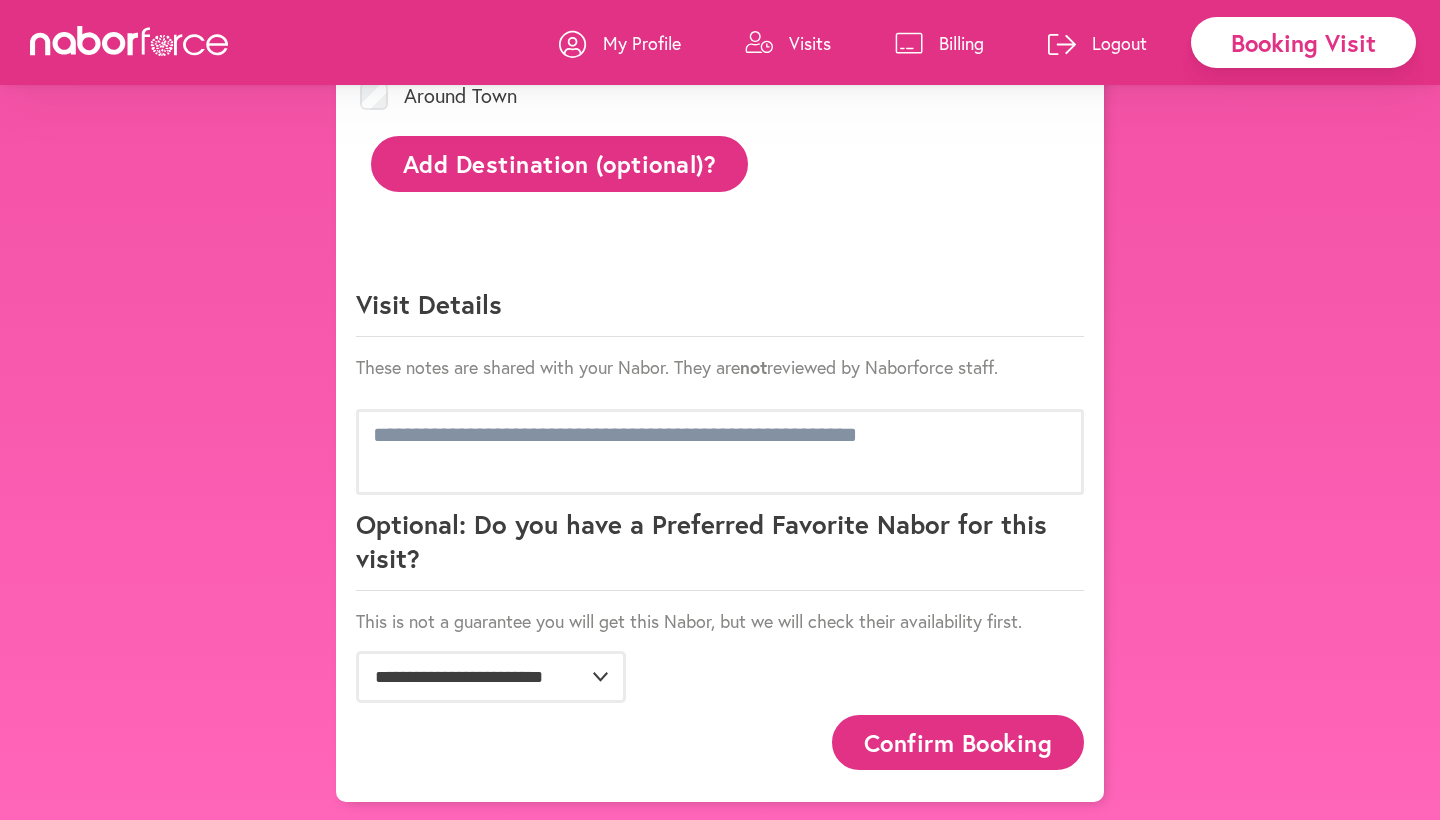scroll, scrollTop: 1154, scrollLeft: 0, axis: vertical 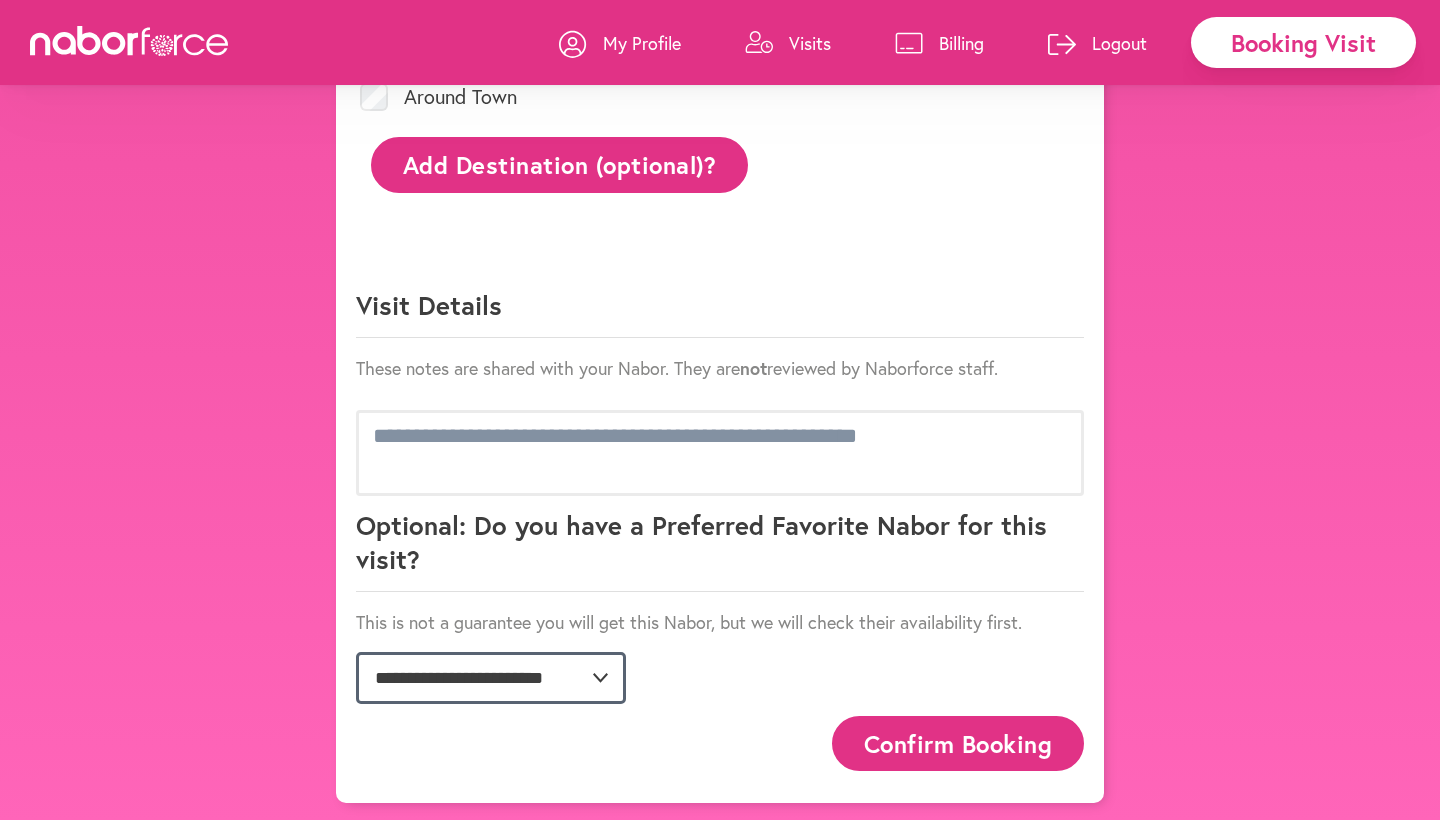select on "**********" 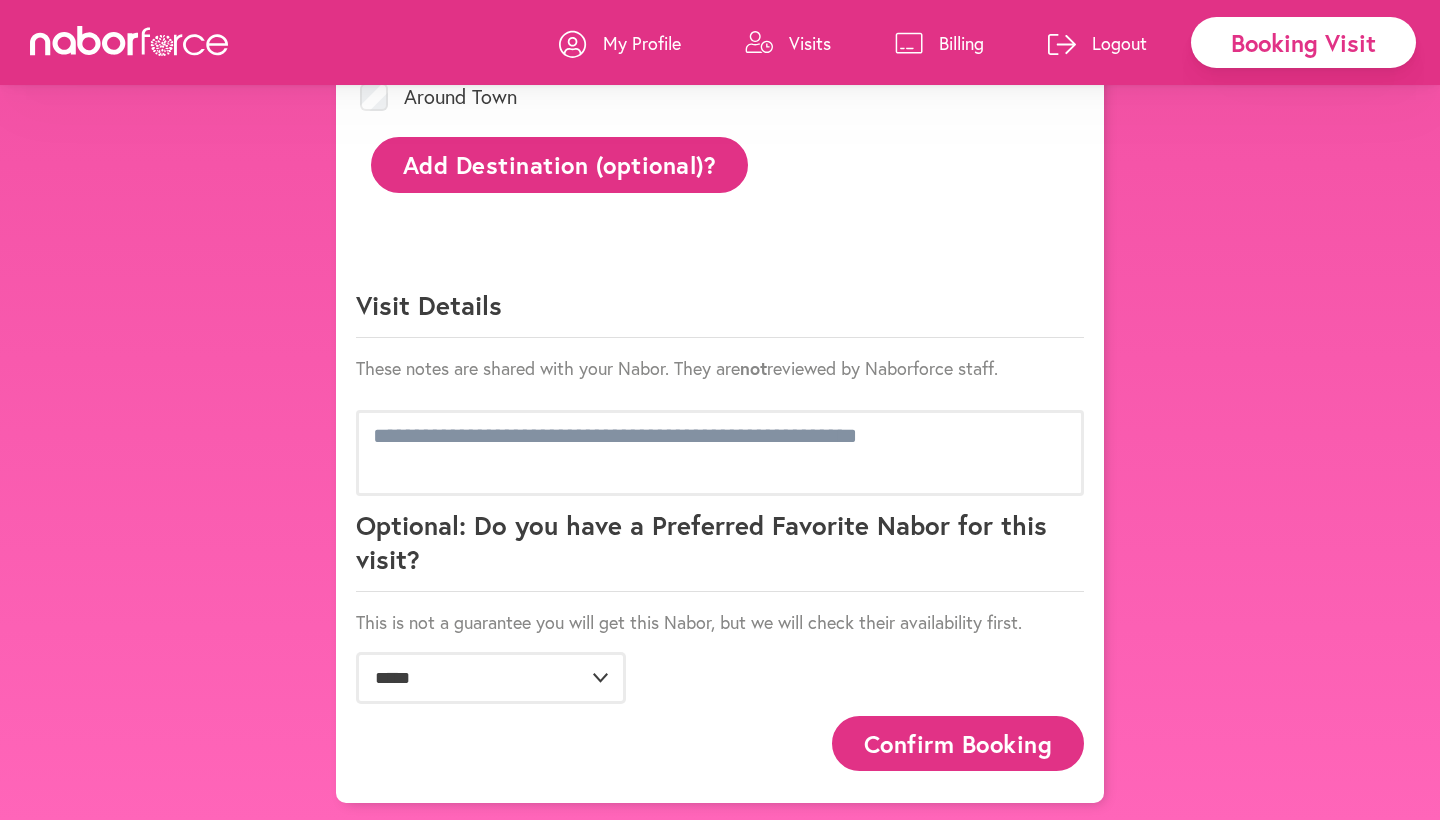 click on "Confirm Booking" at bounding box center (958, 743) 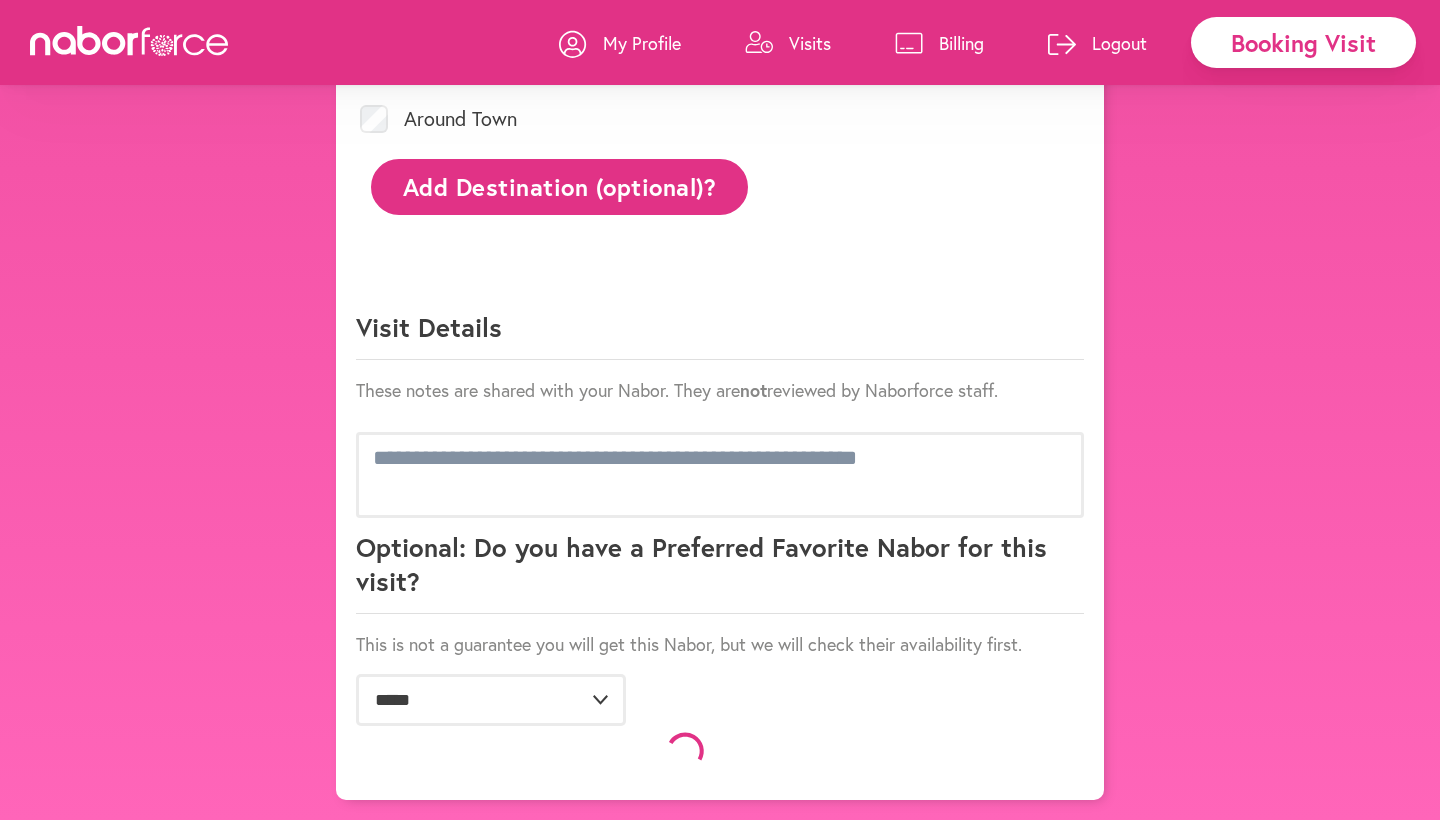 scroll, scrollTop: 1128, scrollLeft: 0, axis: vertical 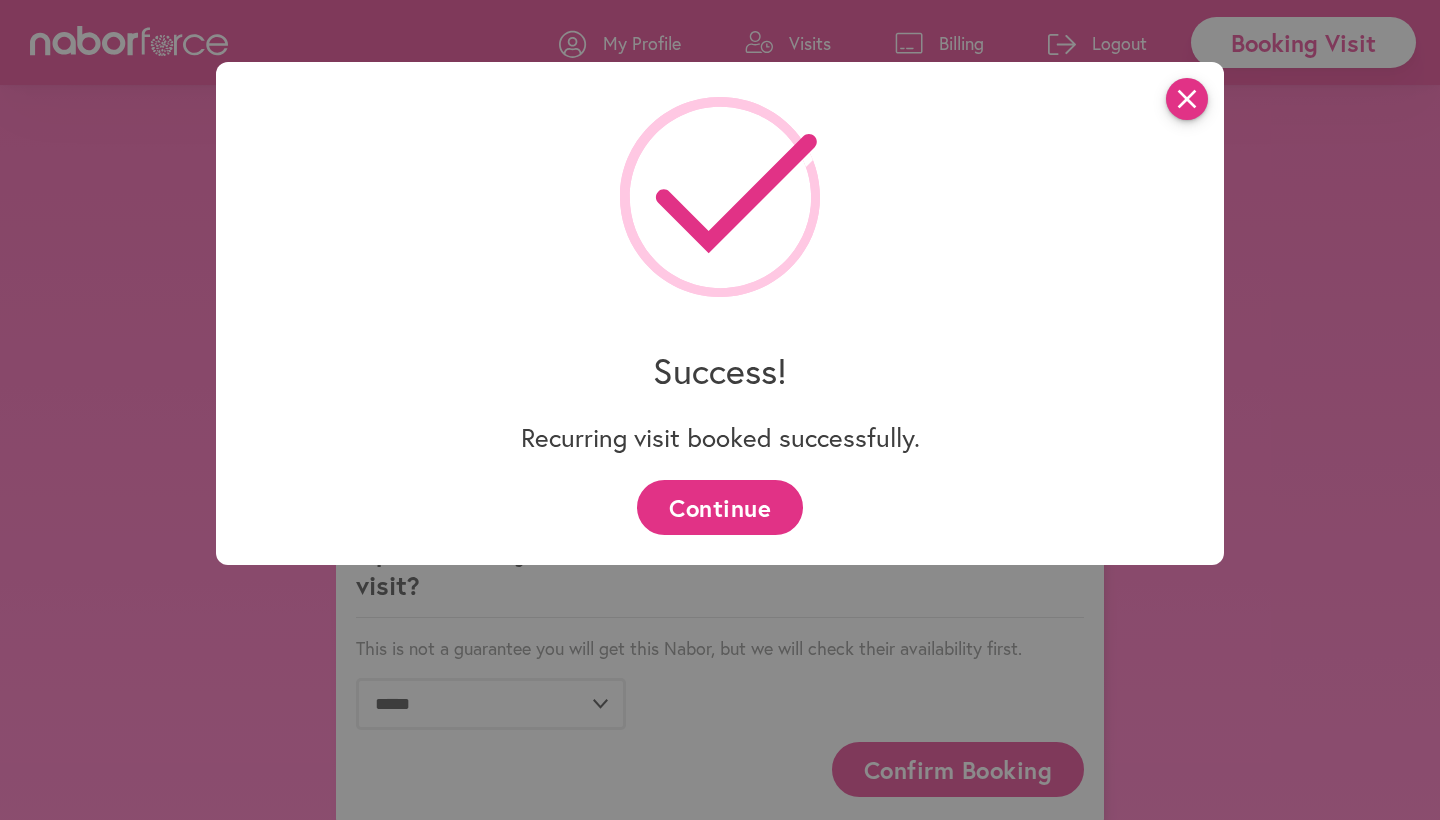 click on "close" at bounding box center [1187, 99] 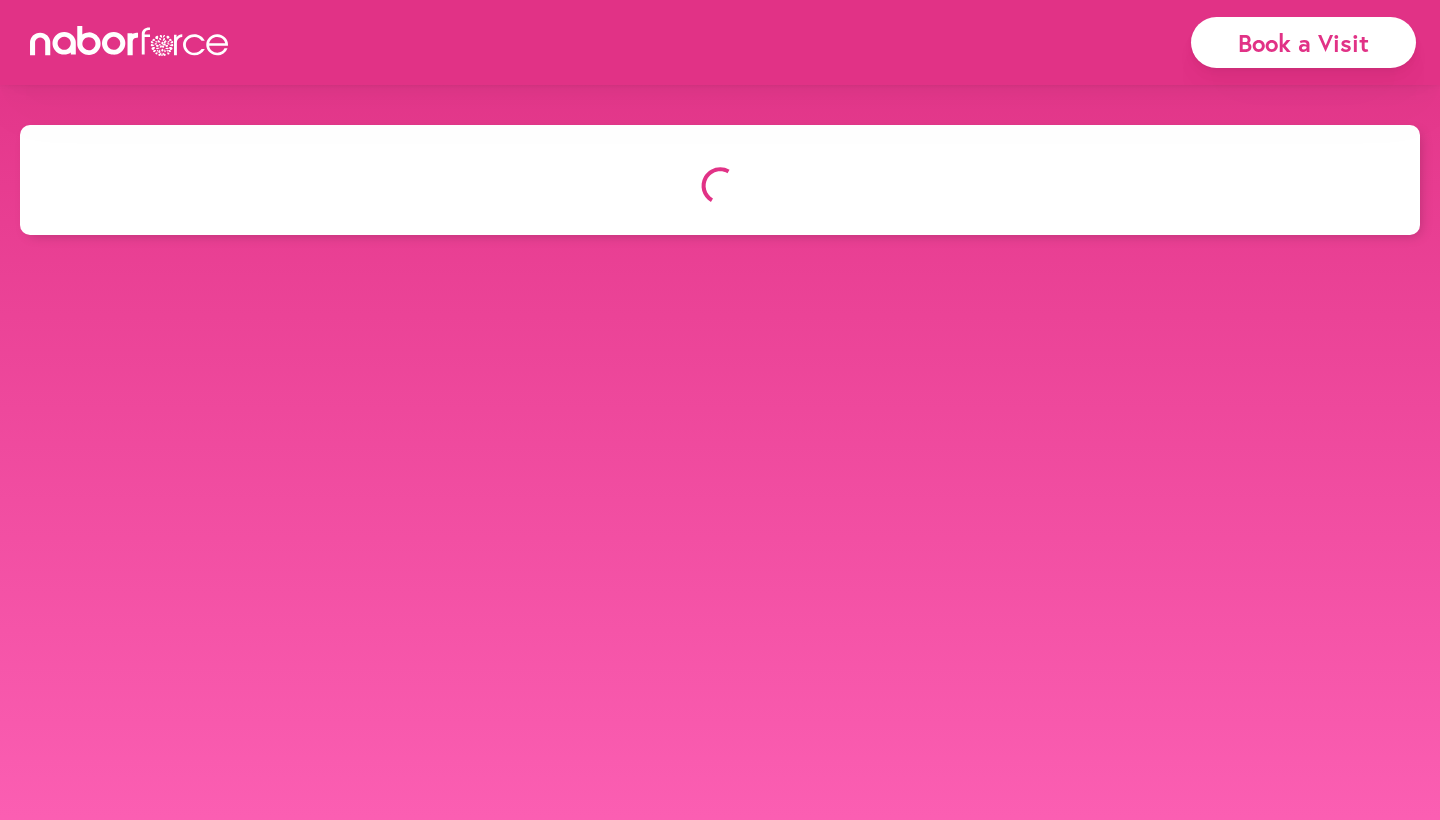 scroll, scrollTop: 0, scrollLeft: 0, axis: both 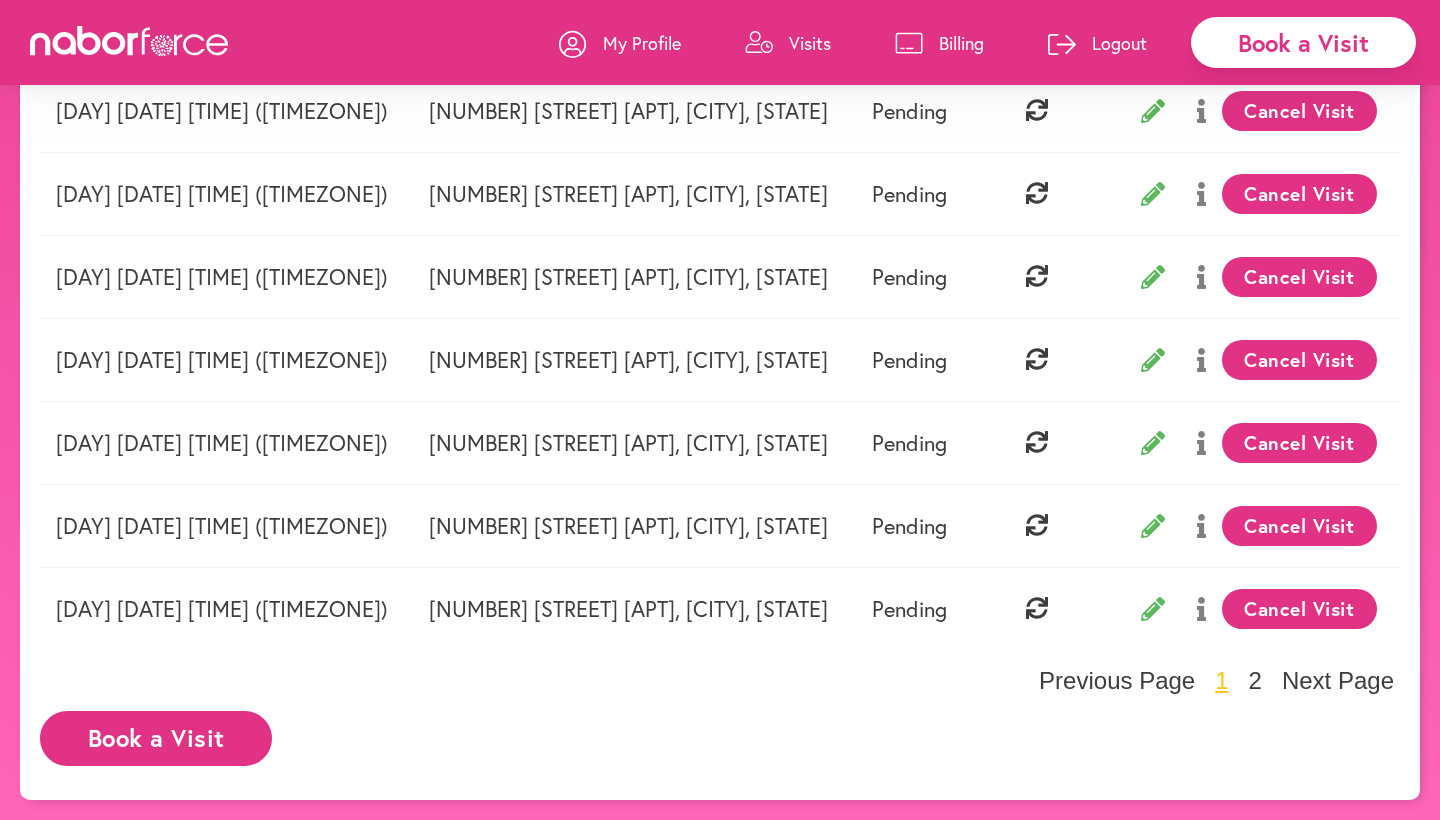 click on "Book a Visit" at bounding box center [156, 738] 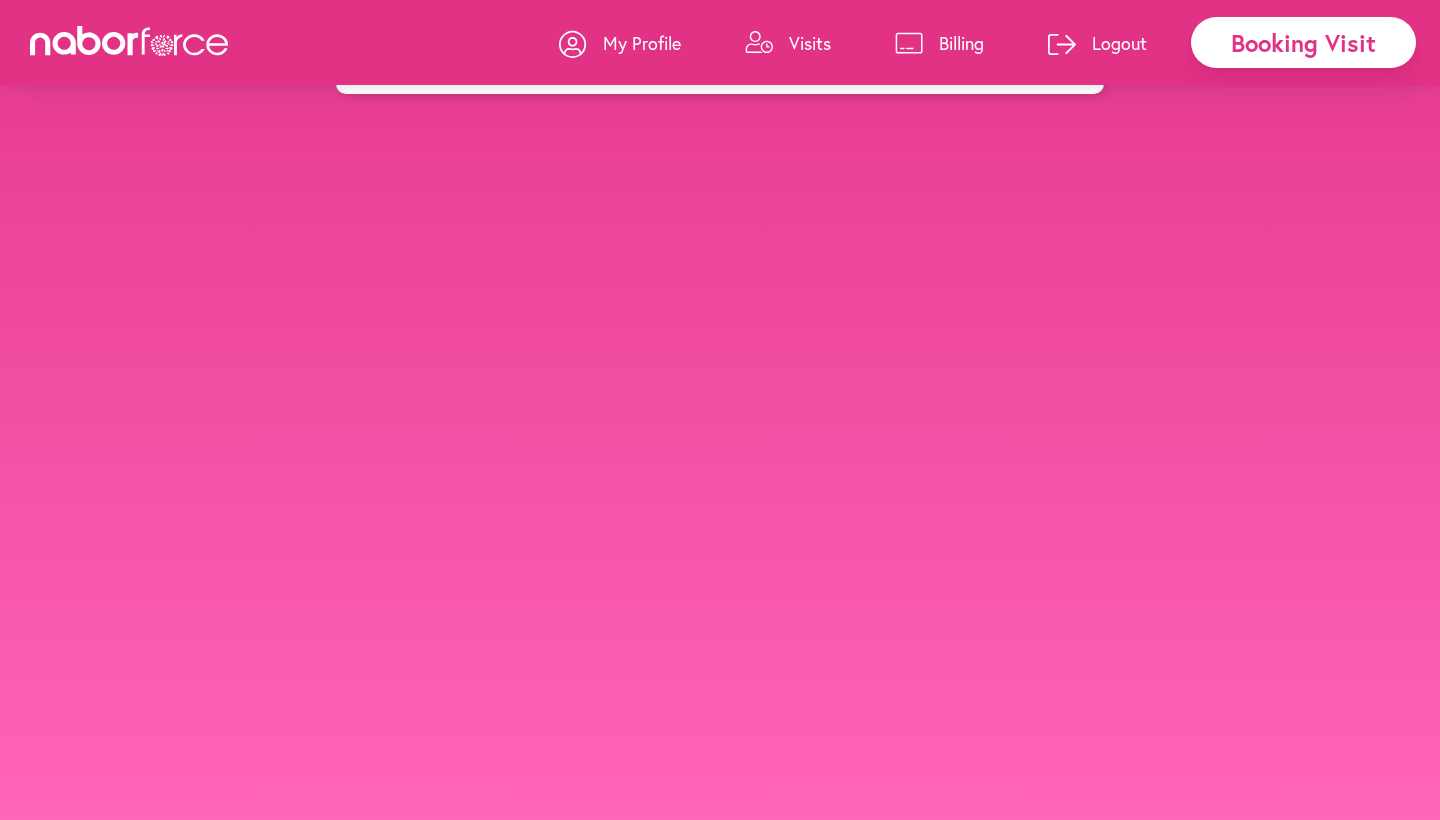 scroll, scrollTop: 0, scrollLeft: 0, axis: both 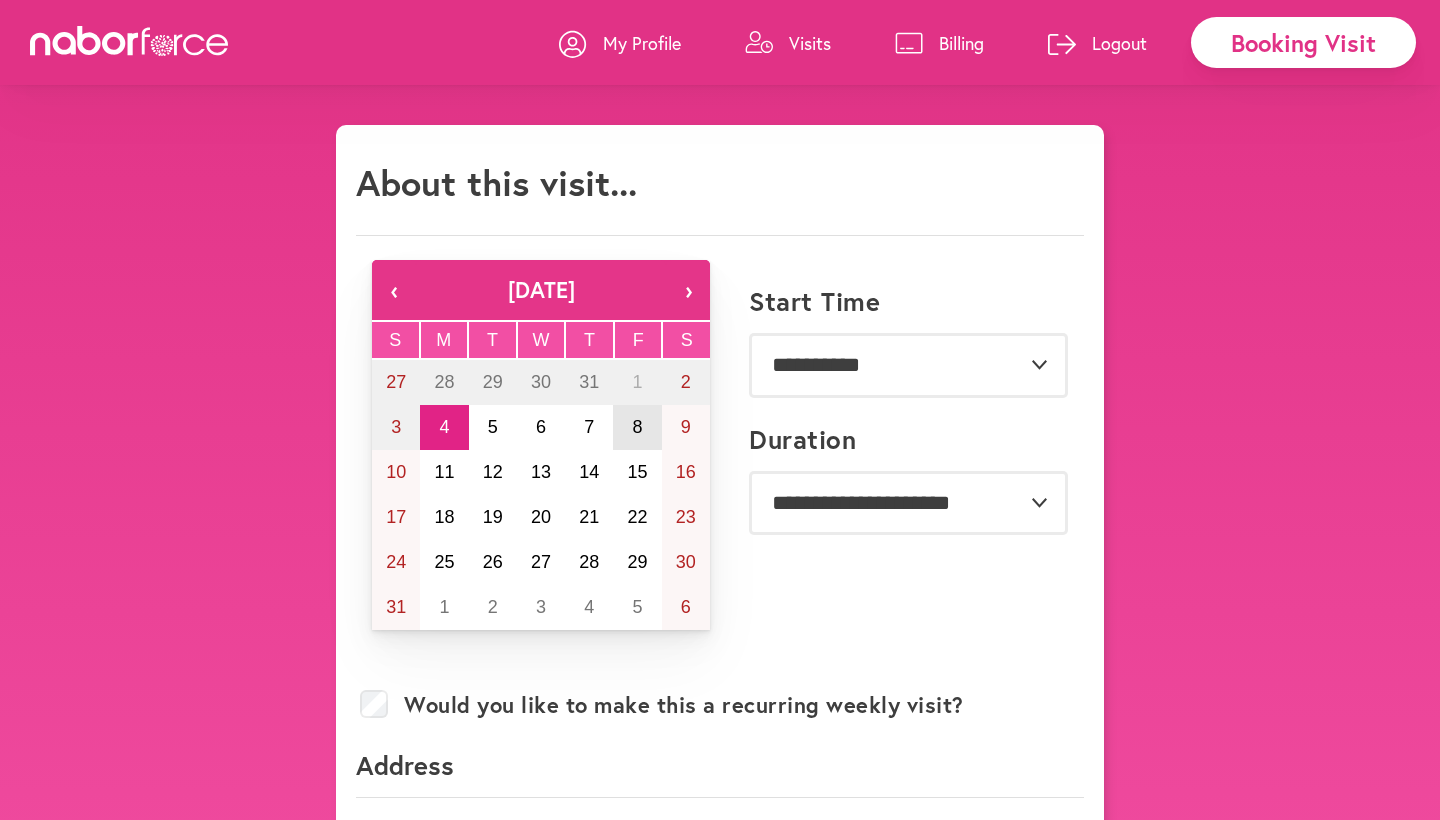 click on "8" at bounding box center [638, 427] 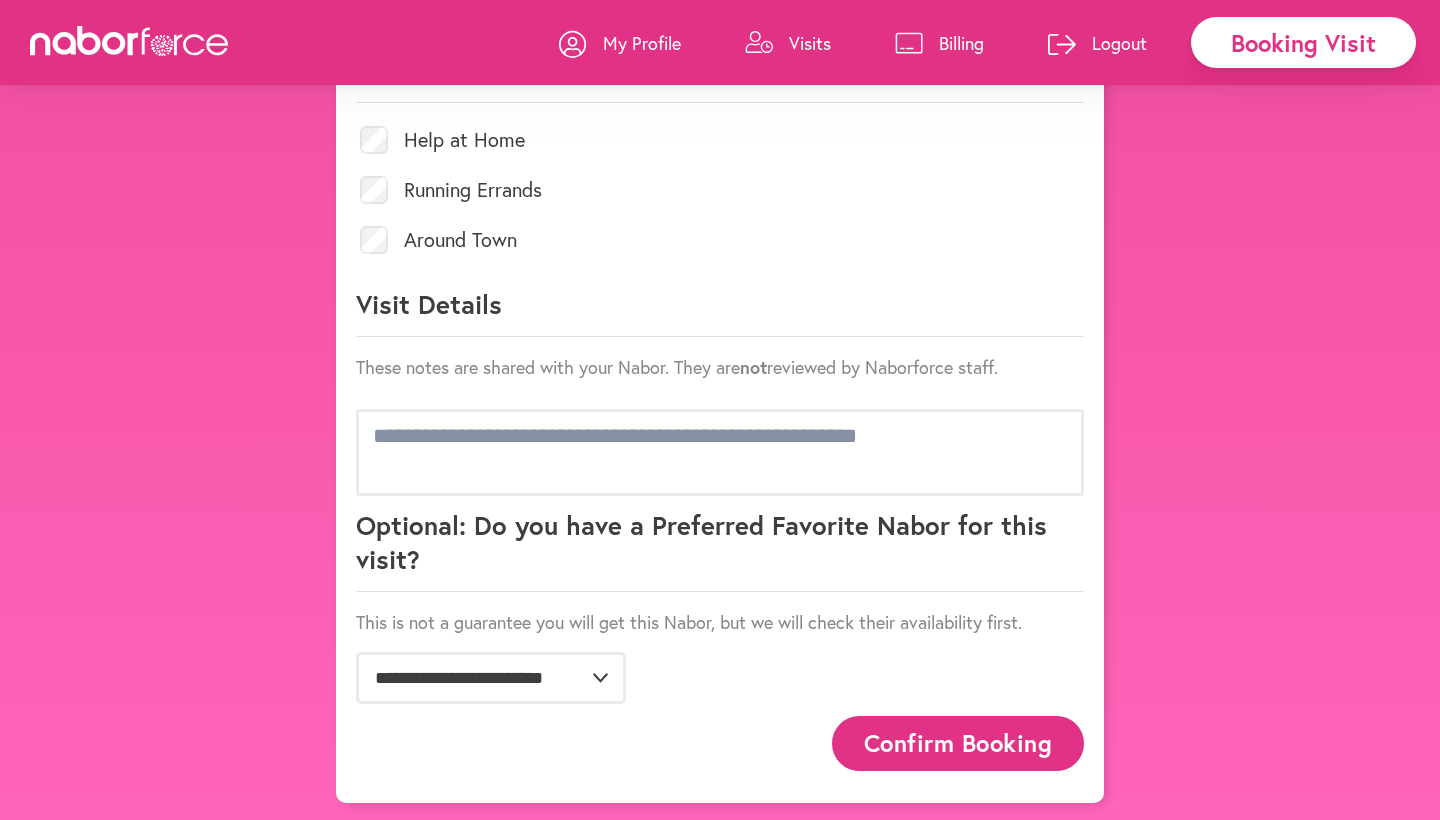scroll, scrollTop: 1010, scrollLeft: 0, axis: vertical 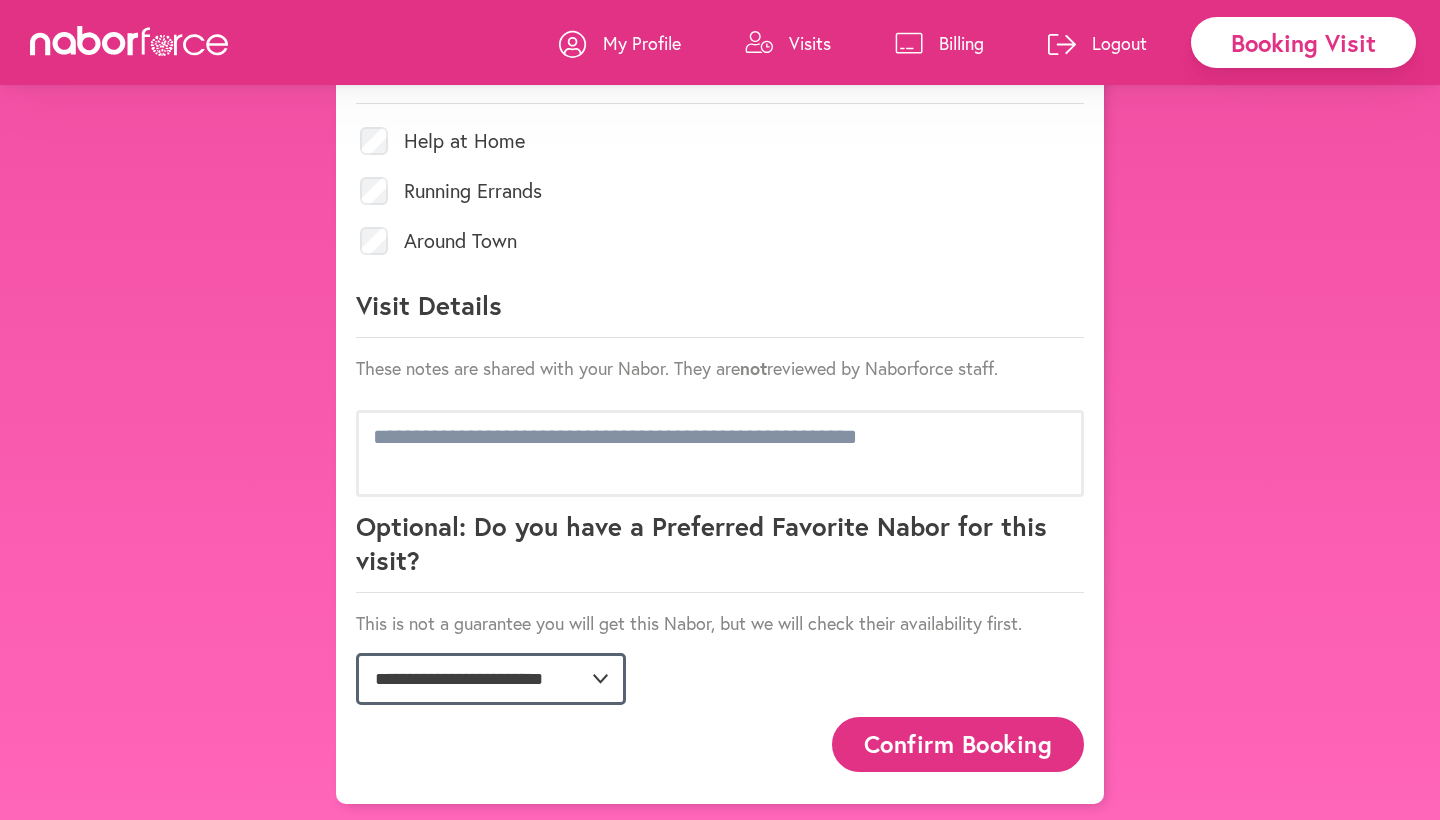 select on "**********" 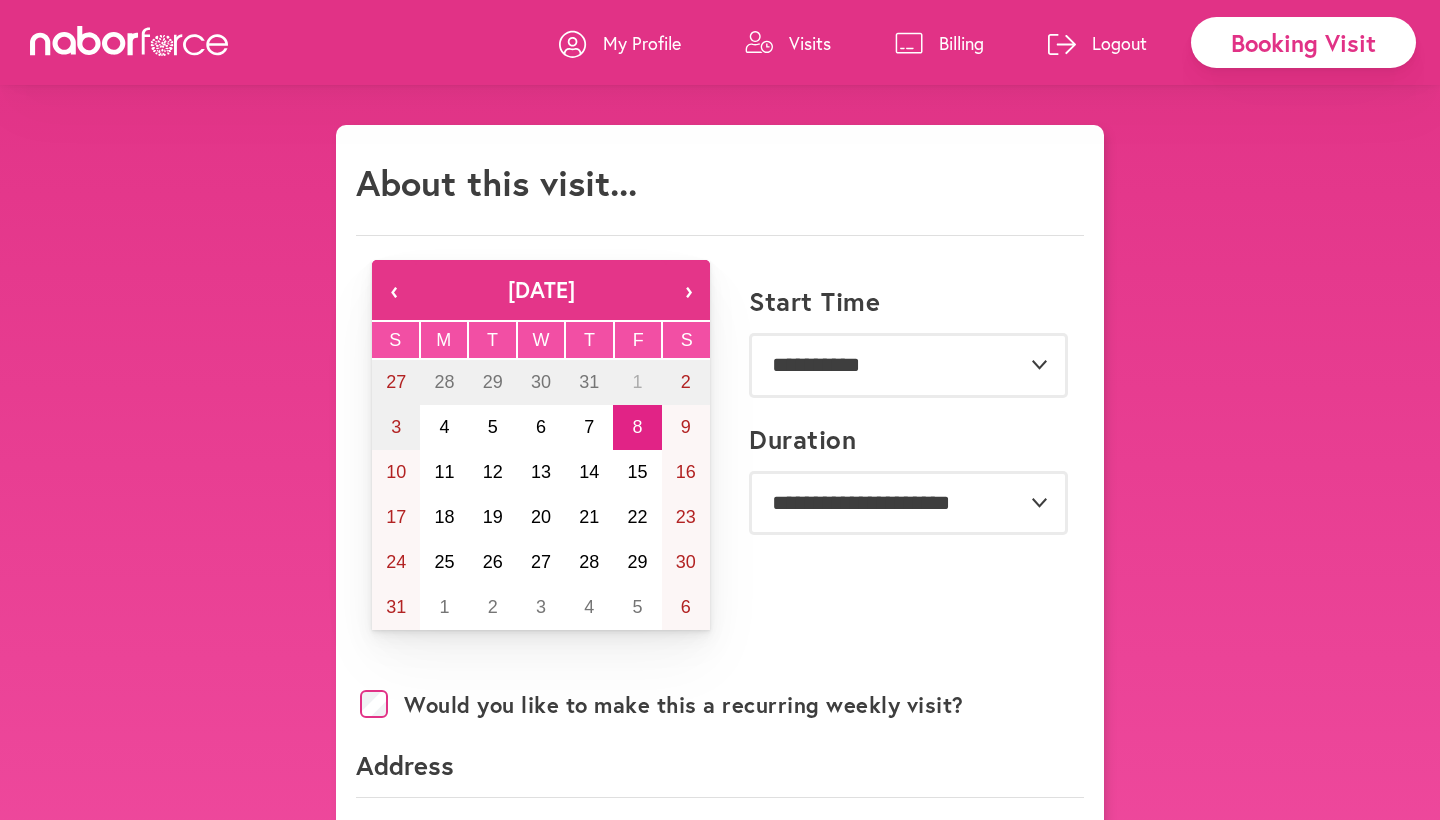 scroll, scrollTop: 0, scrollLeft: 0, axis: both 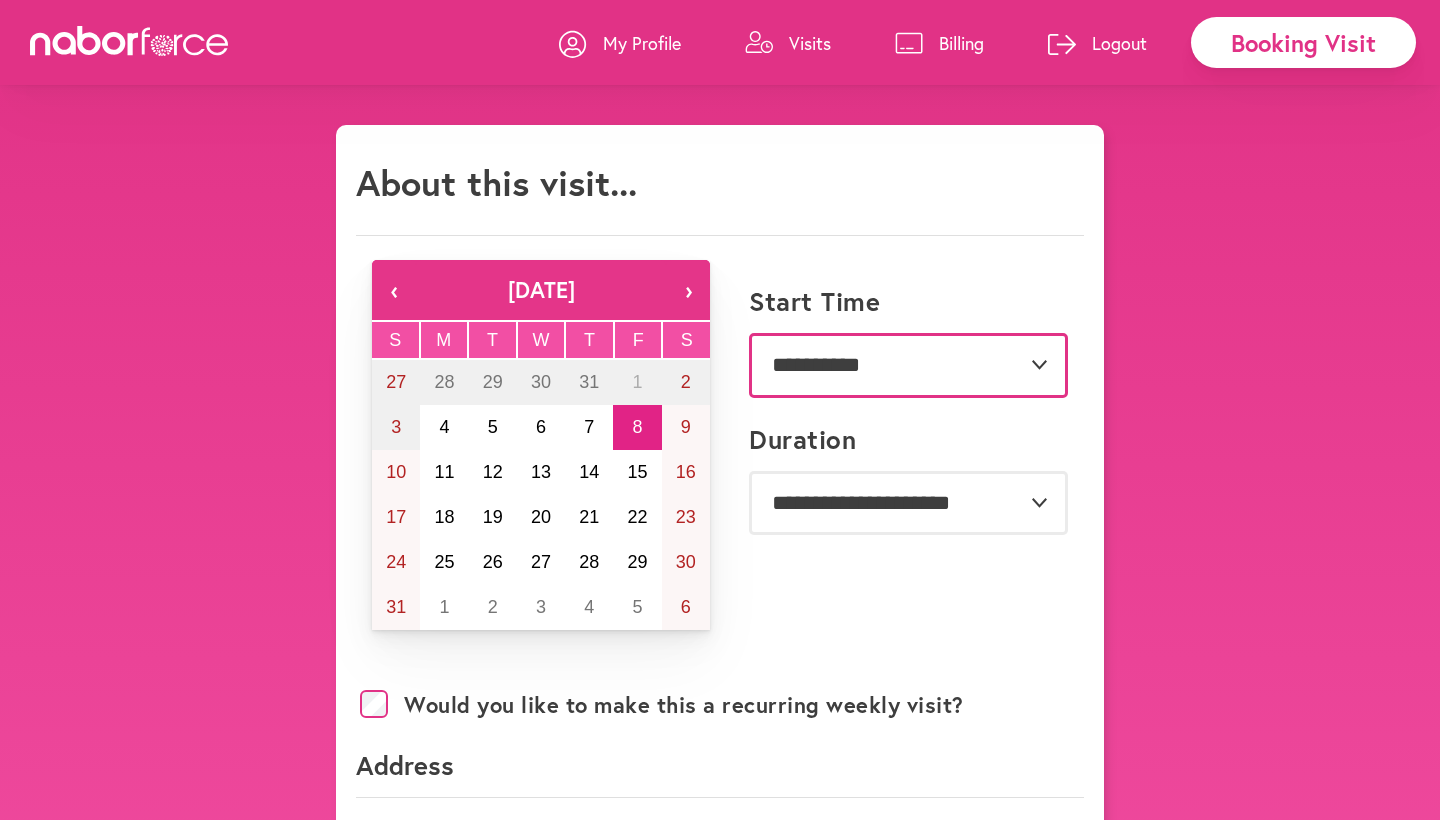 select on "********" 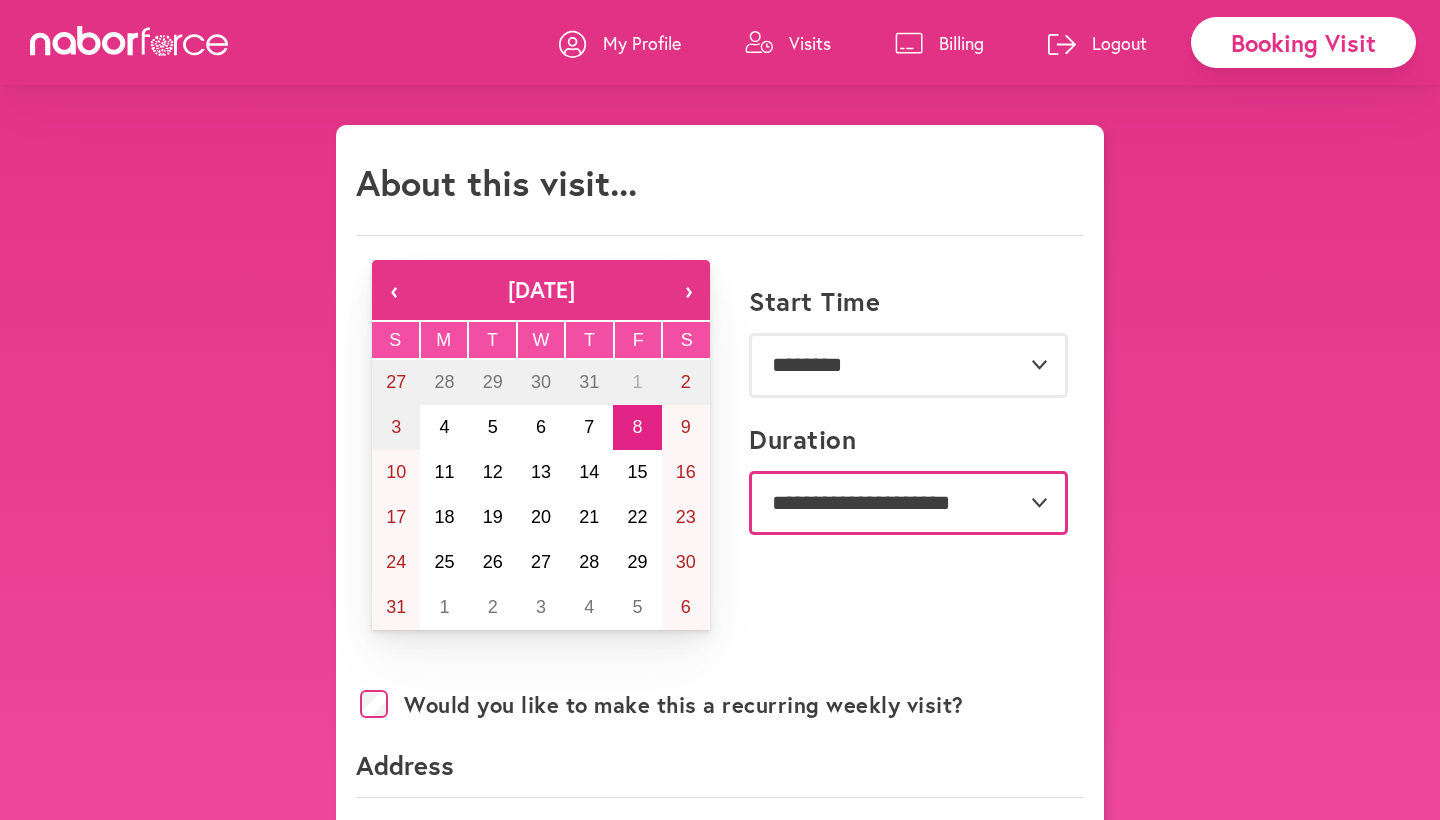 select on "***" 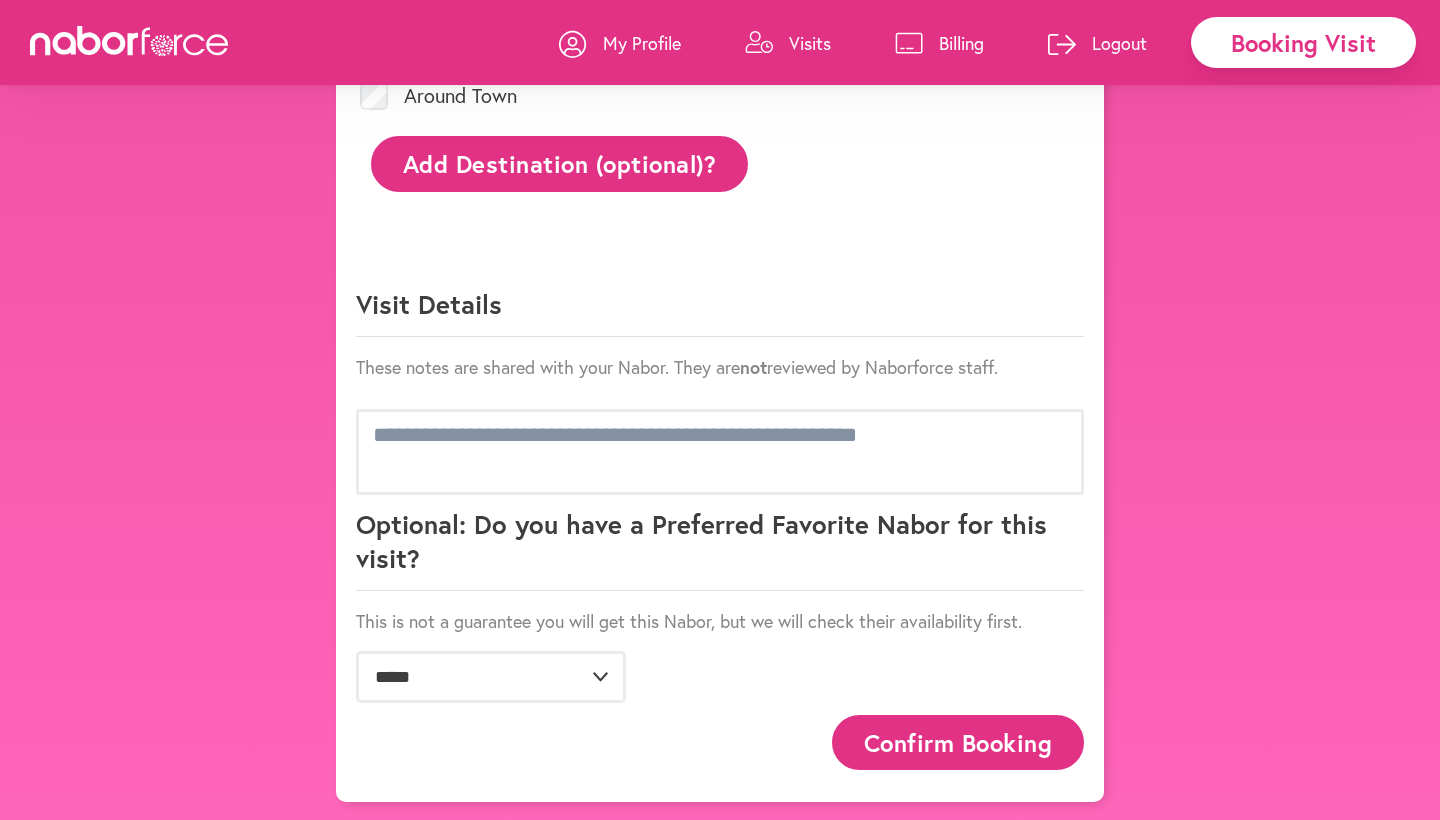 scroll, scrollTop: 1154, scrollLeft: 0, axis: vertical 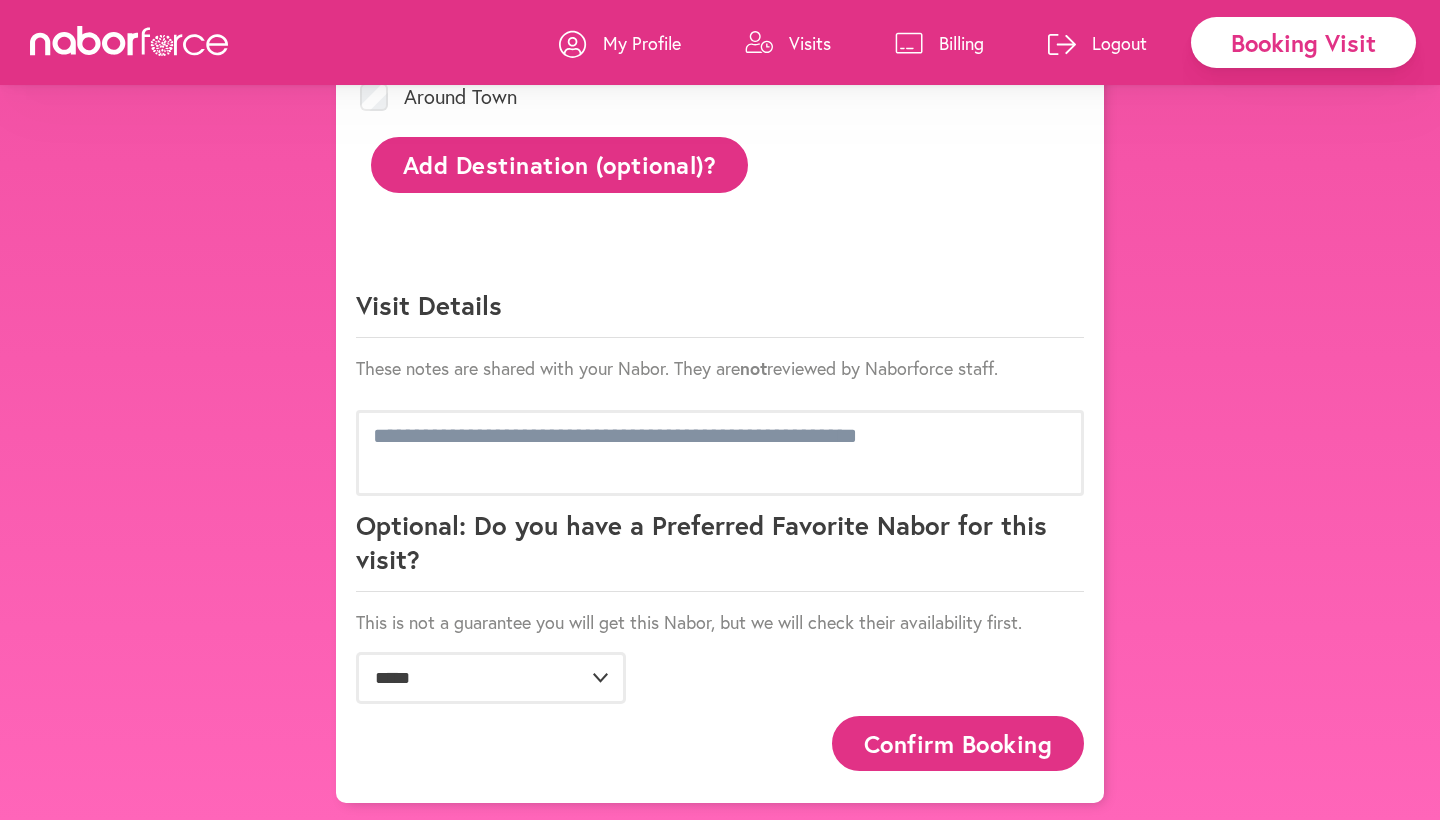 click on "Confirm Booking" at bounding box center (958, 743) 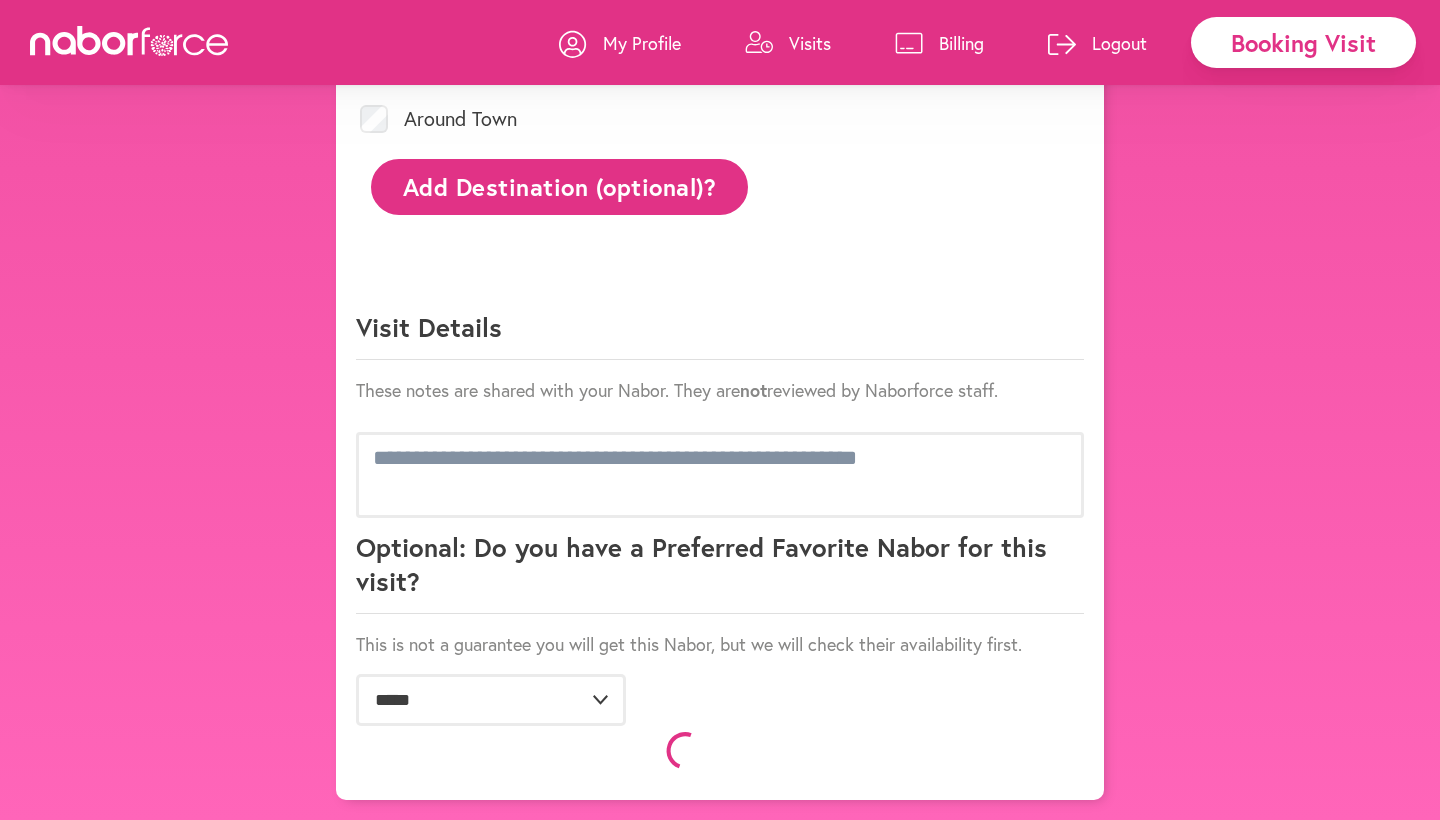 scroll, scrollTop: 1128, scrollLeft: 0, axis: vertical 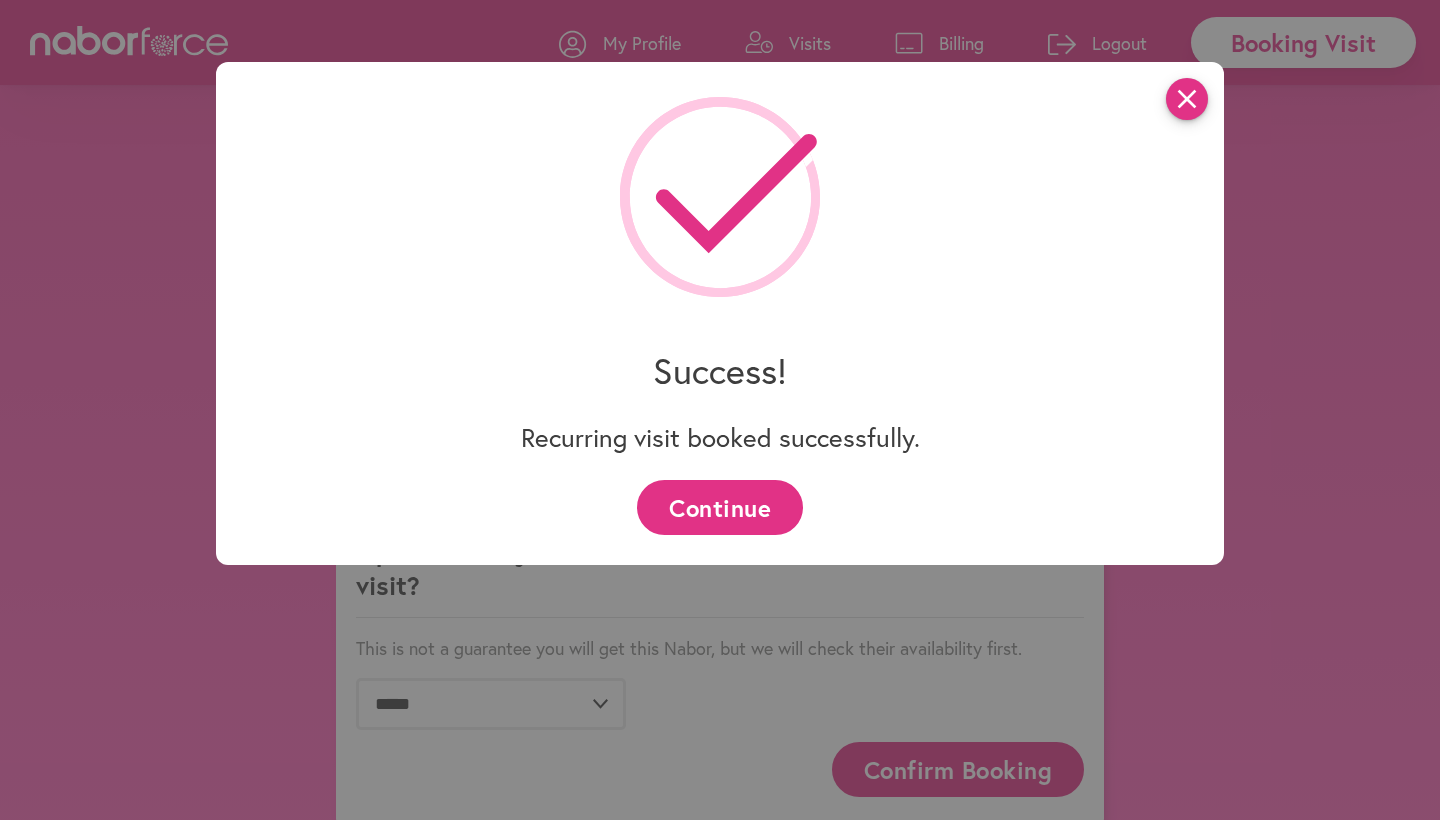 click on "close" at bounding box center [1187, 99] 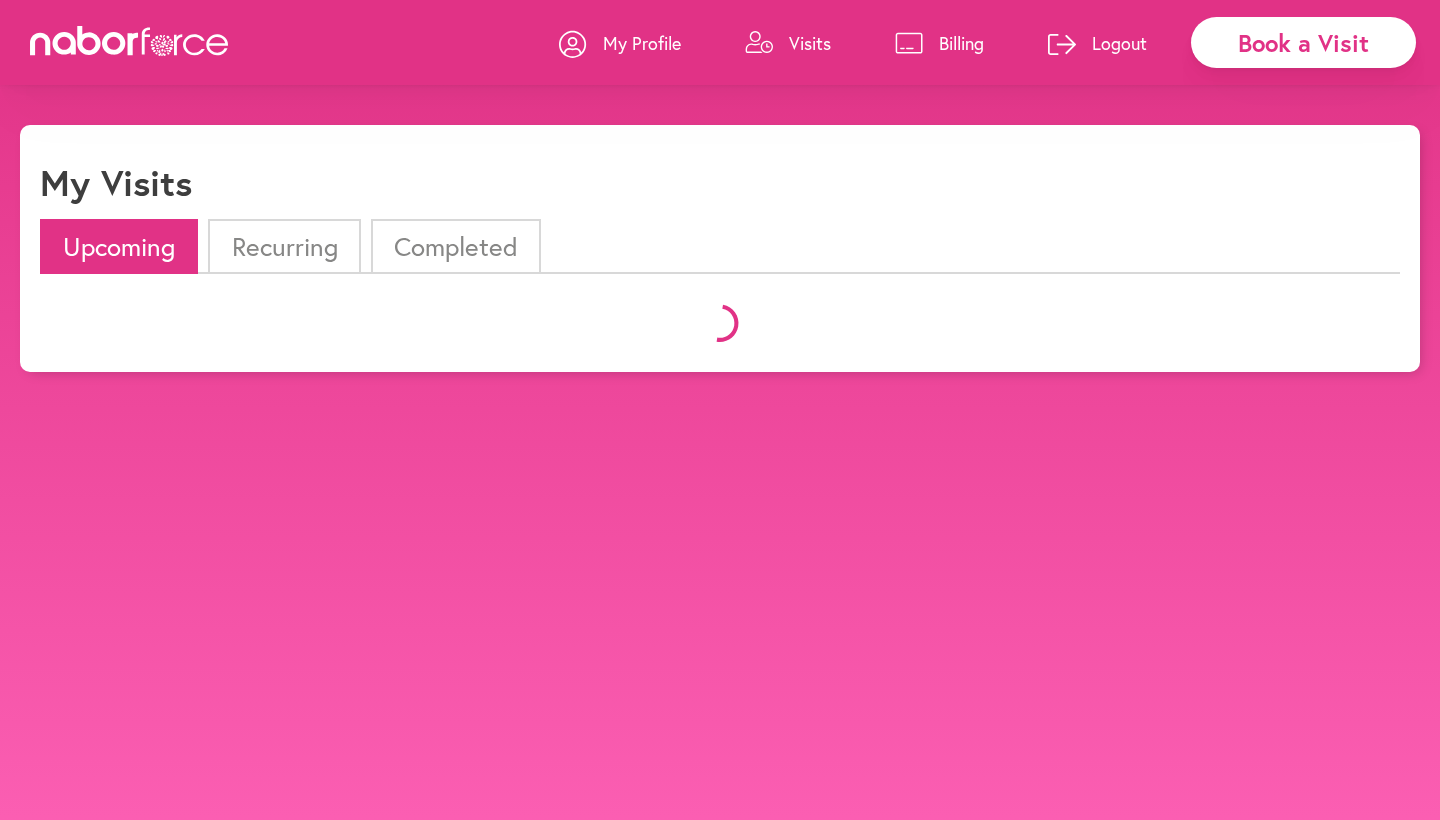 scroll, scrollTop: 0, scrollLeft: 0, axis: both 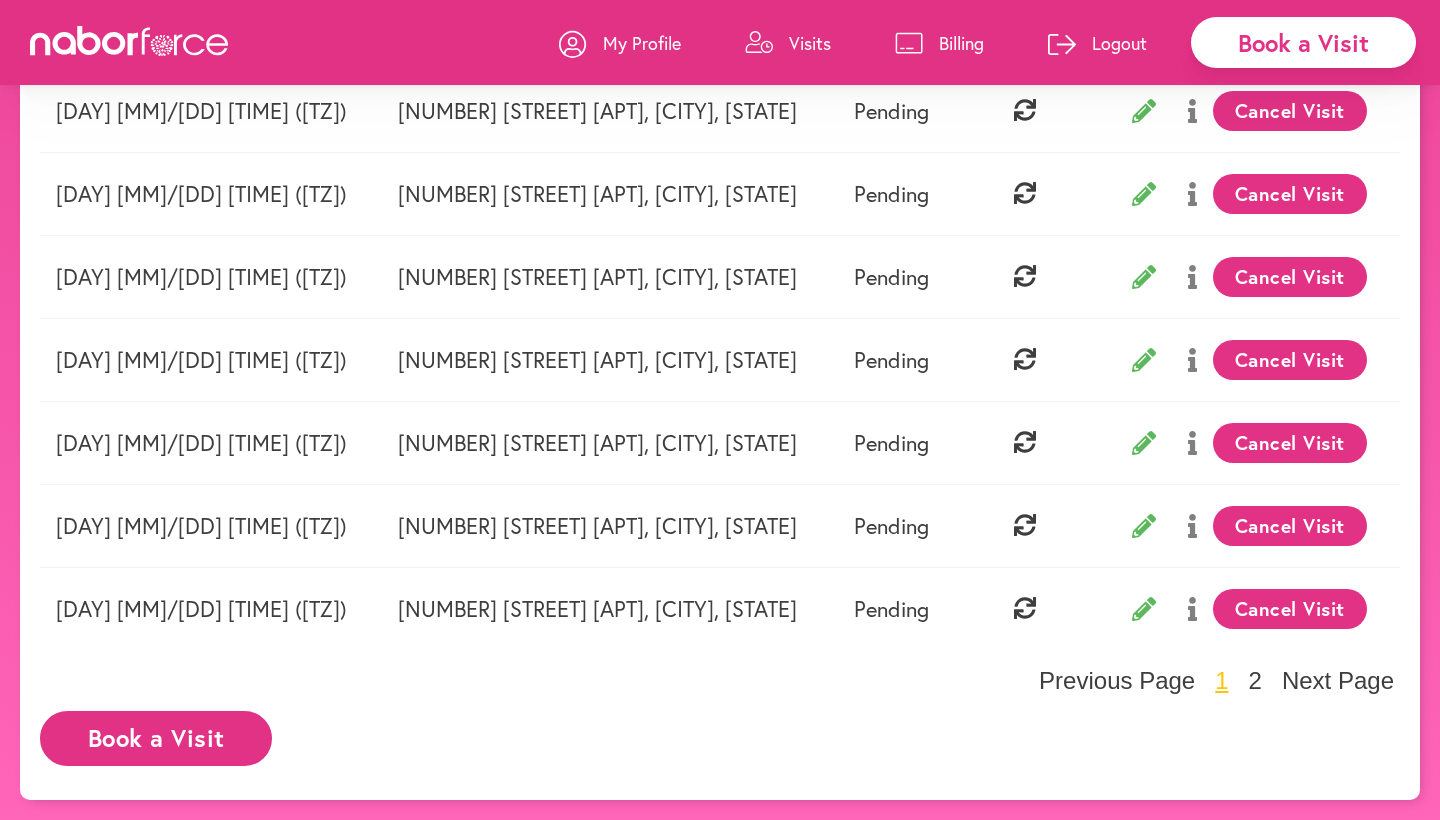 click on "Book a Visit" at bounding box center (156, 738) 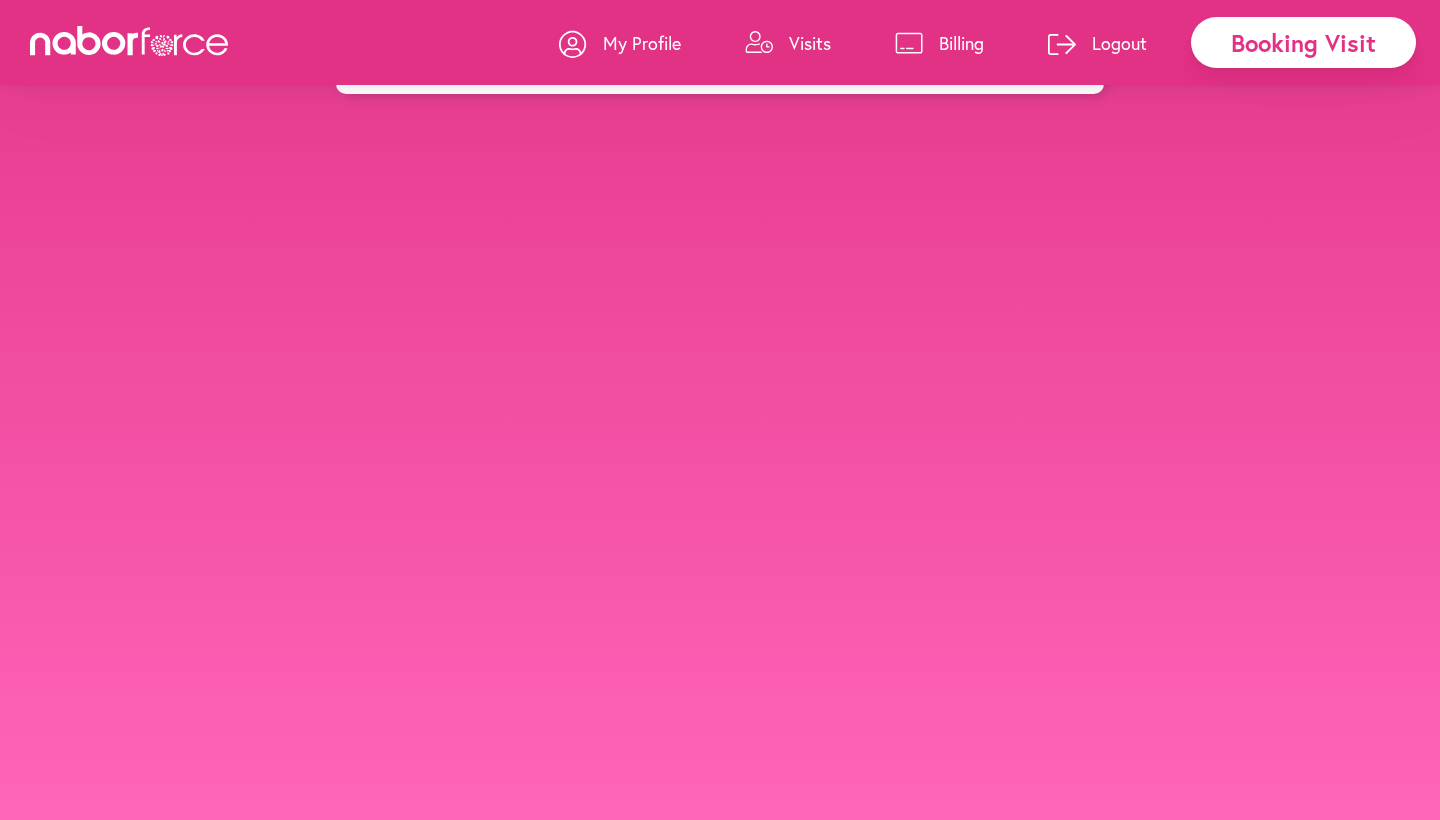 scroll, scrollTop: 0, scrollLeft: 0, axis: both 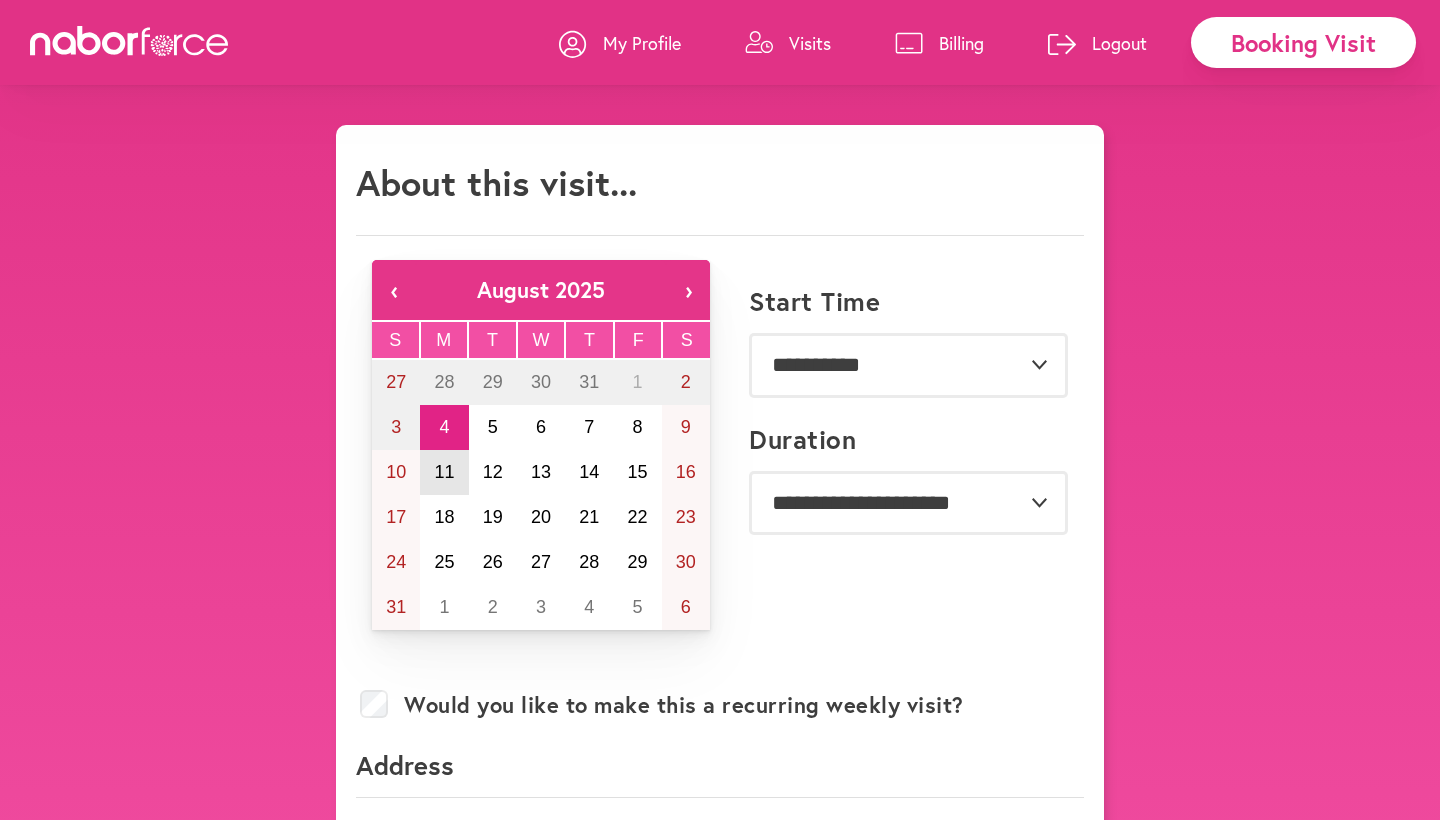 click on "11" at bounding box center (444, 472) 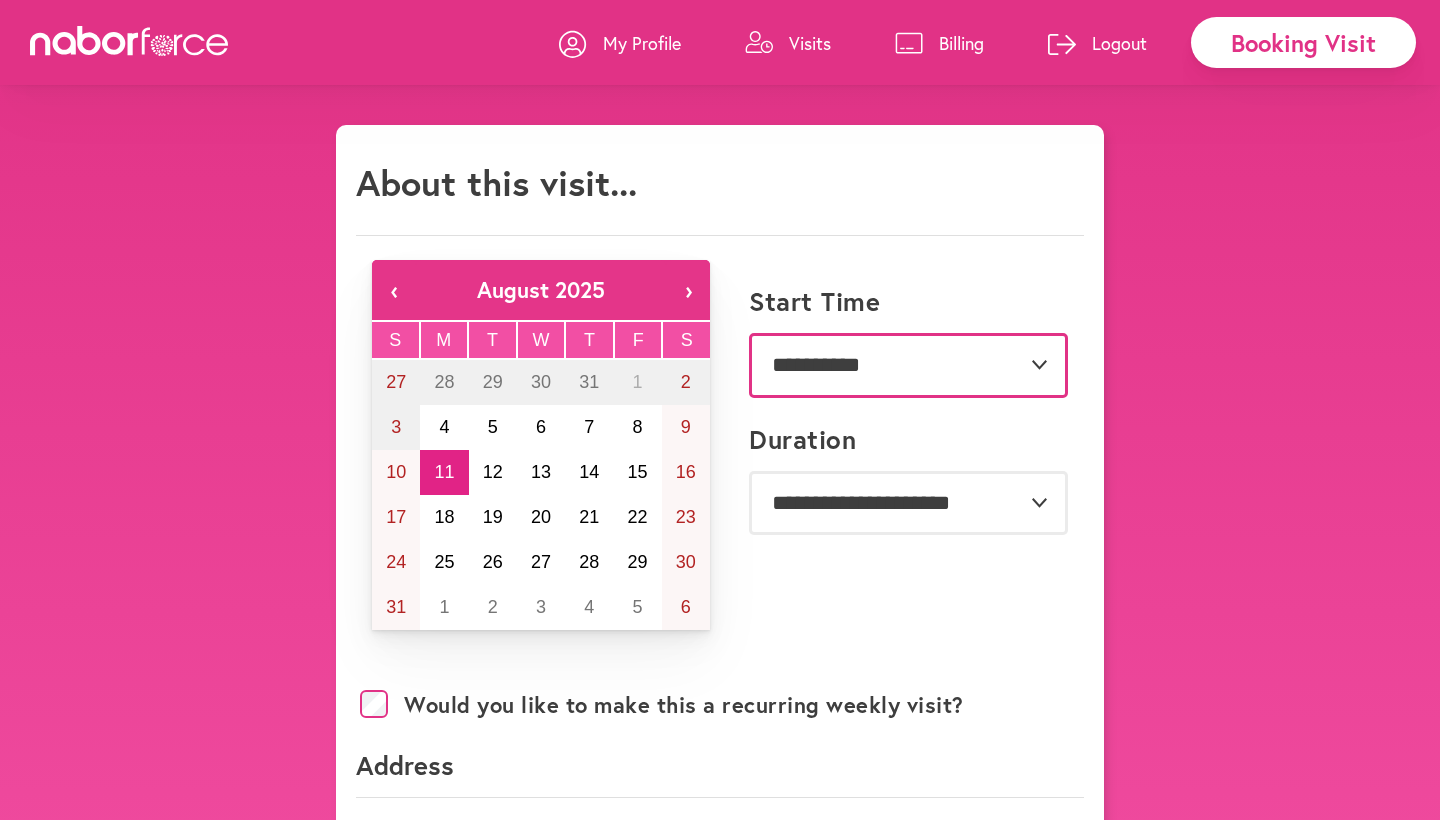 select on "********" 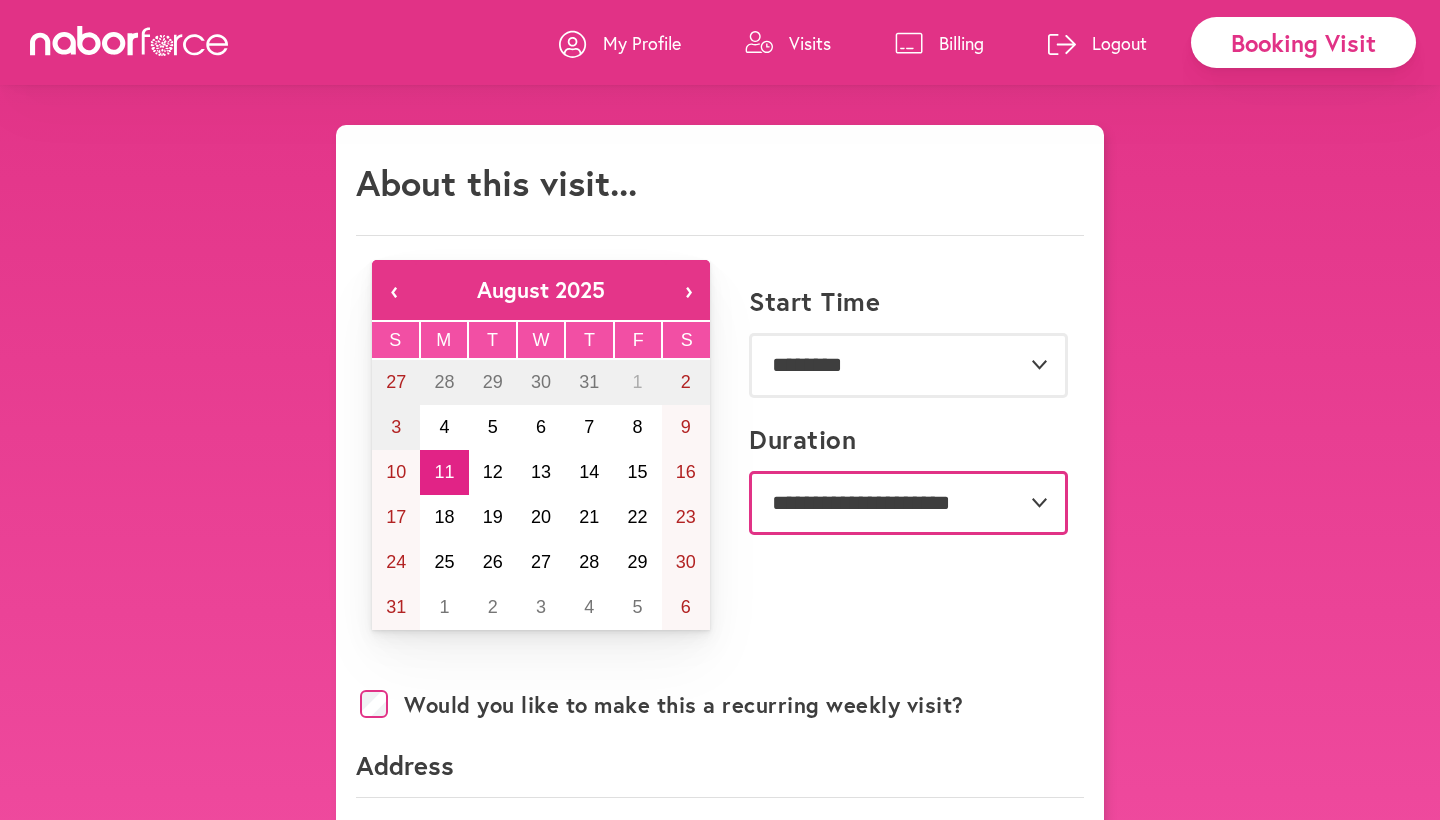 select on "***" 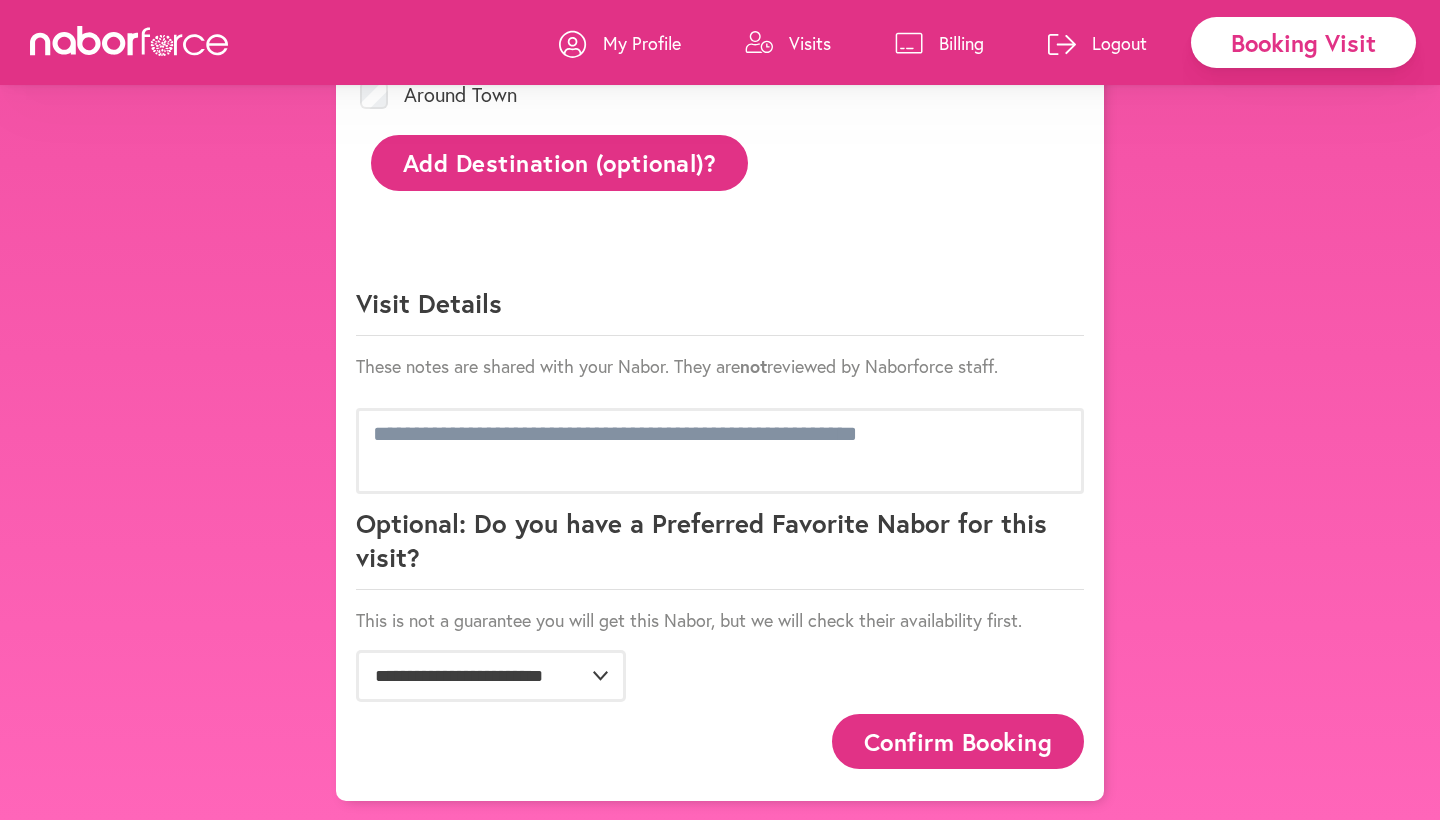 scroll, scrollTop: 1154, scrollLeft: 0, axis: vertical 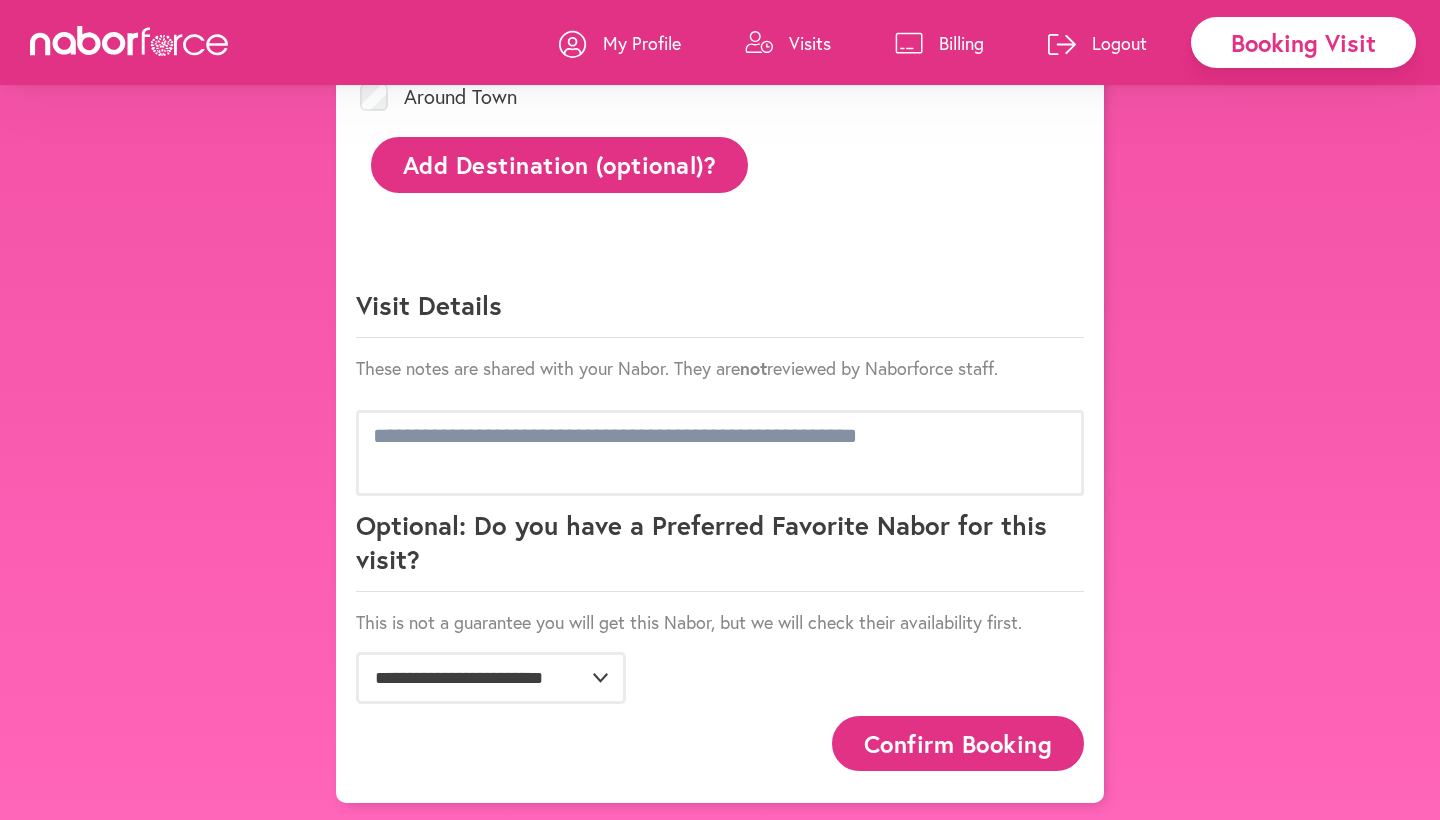 click on "Confirm Booking" at bounding box center [958, 743] 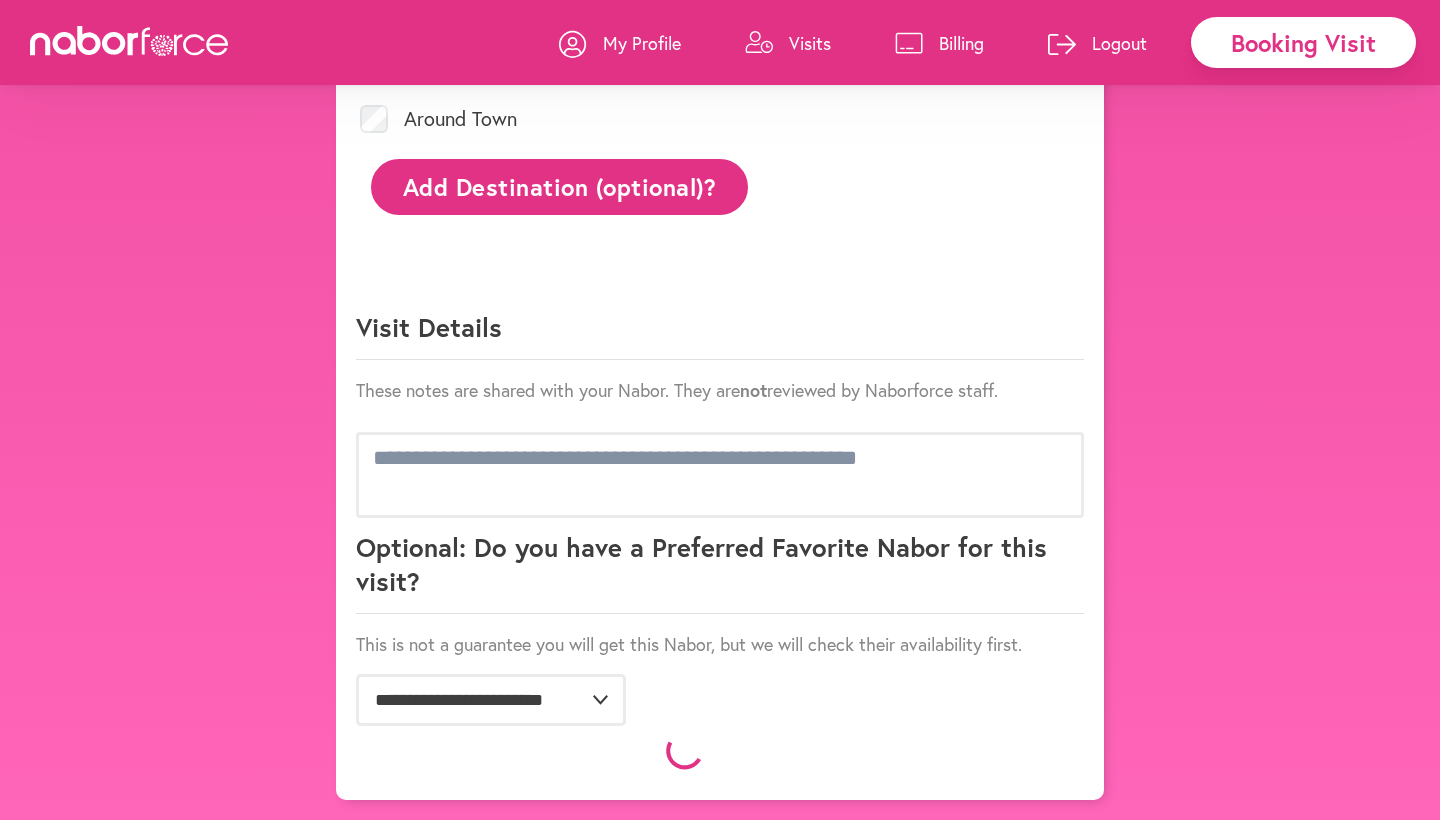 scroll, scrollTop: 1128, scrollLeft: 0, axis: vertical 